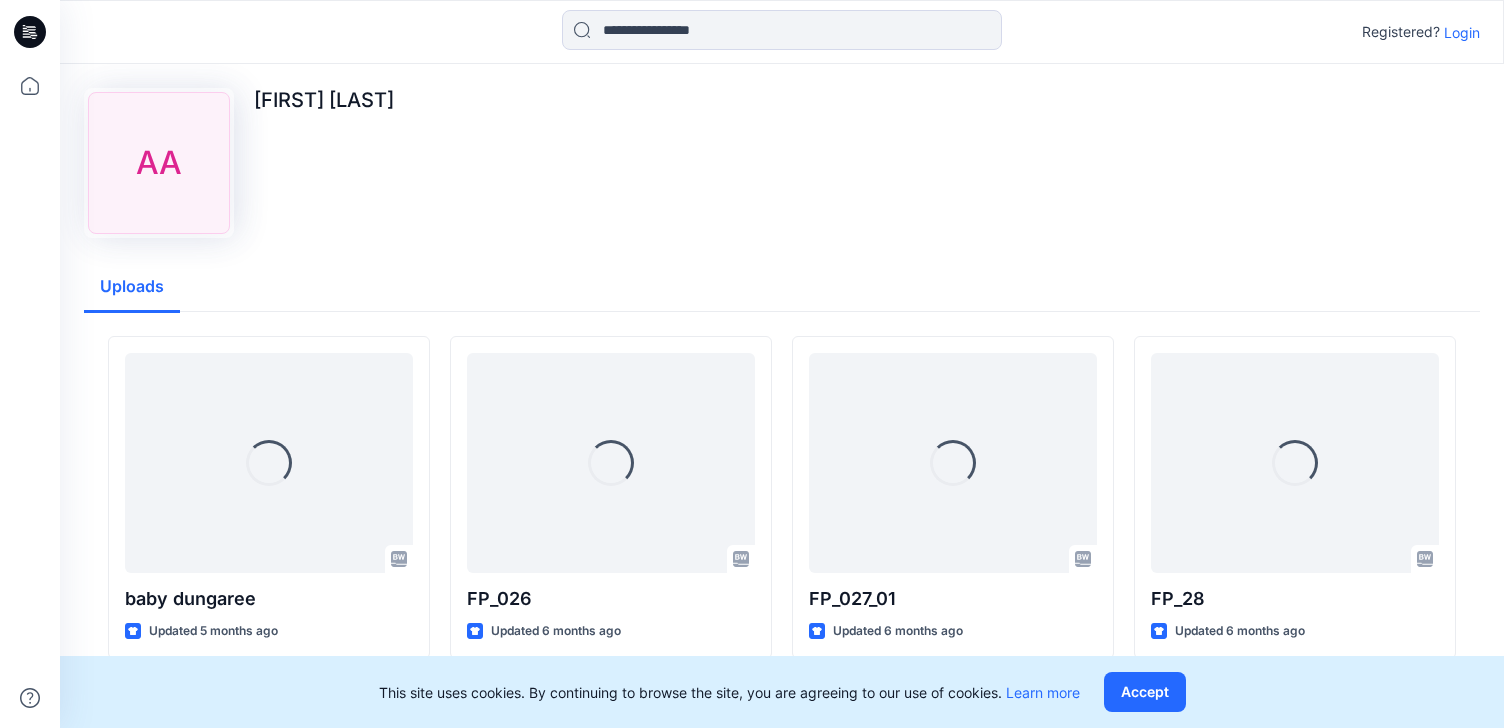 scroll, scrollTop: 0, scrollLeft: 0, axis: both 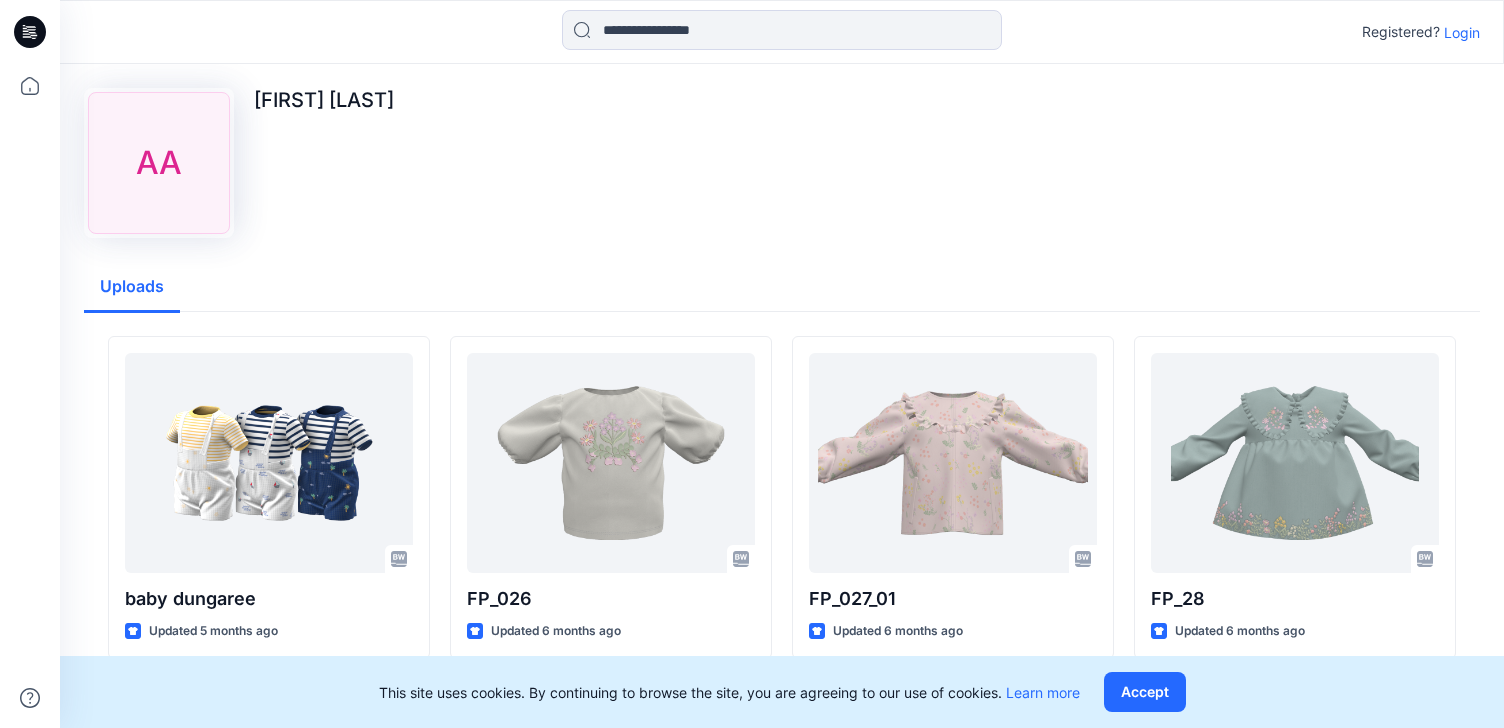 click on "Login" at bounding box center [1462, 32] 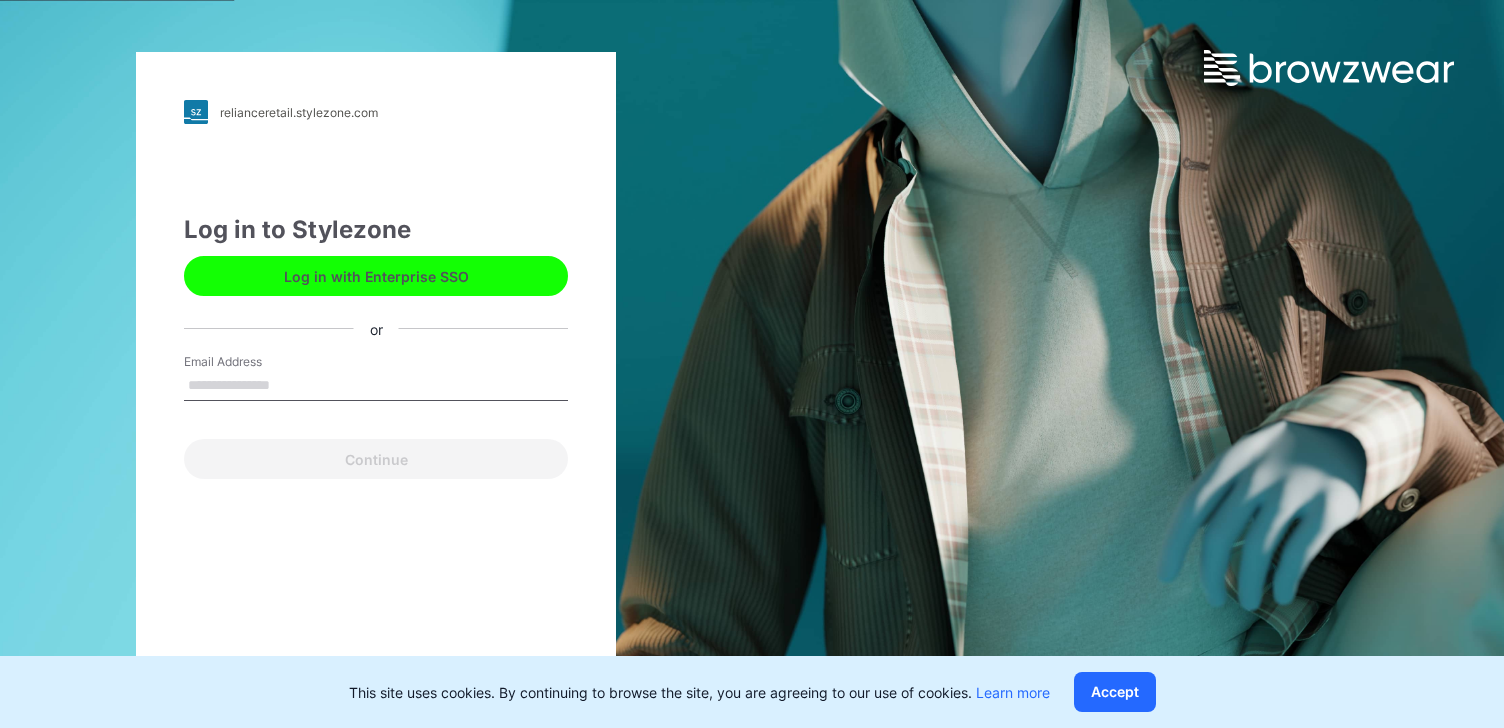 click on "Email Address" at bounding box center [376, 386] 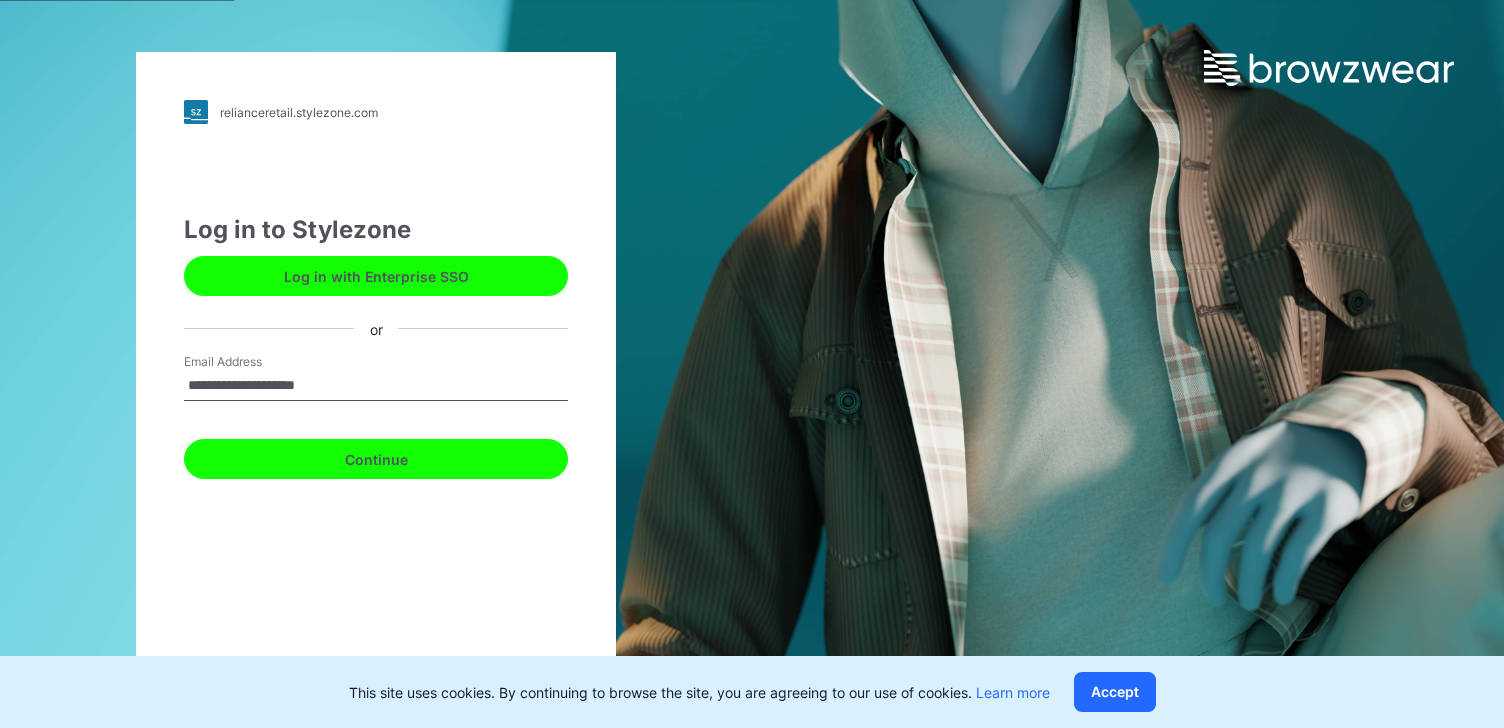 click on "Continue" at bounding box center [376, 459] 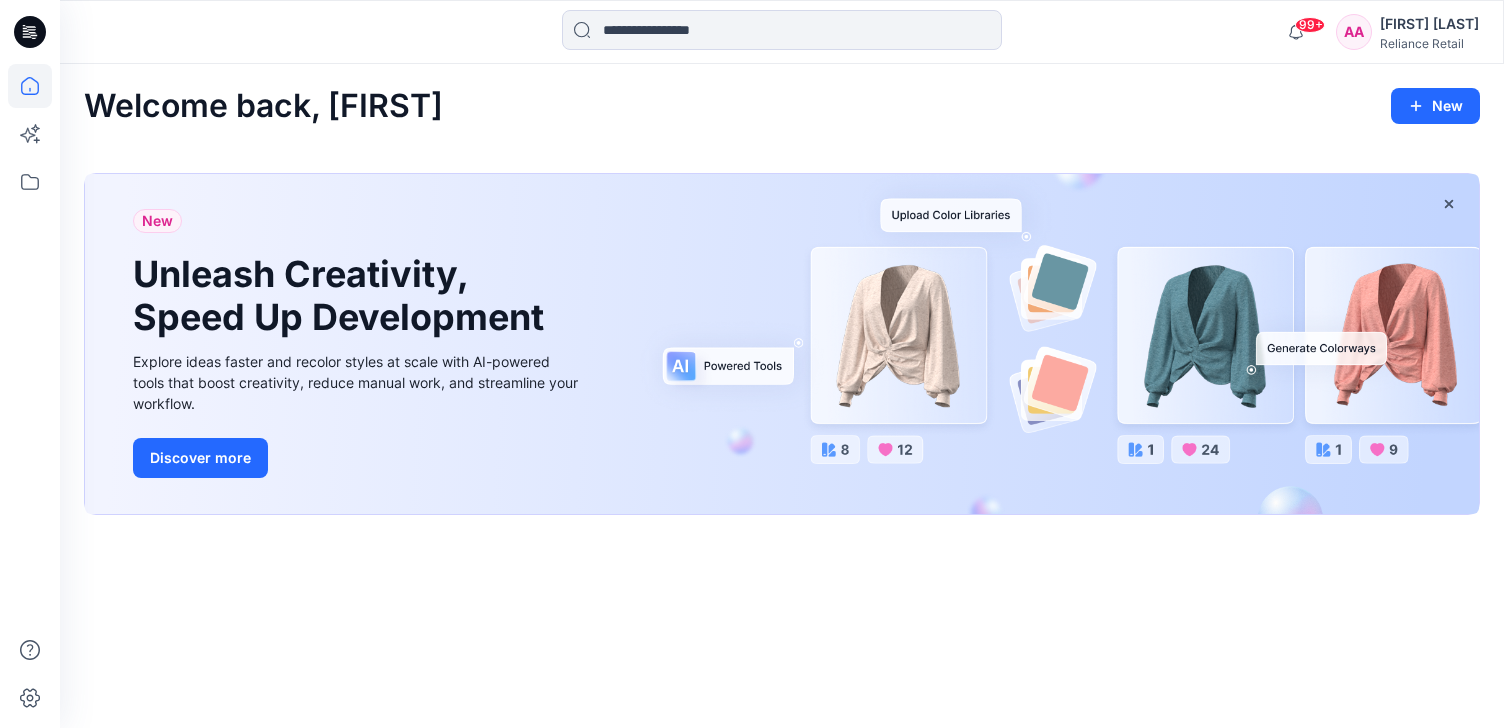 scroll, scrollTop: 0, scrollLeft: 0, axis: both 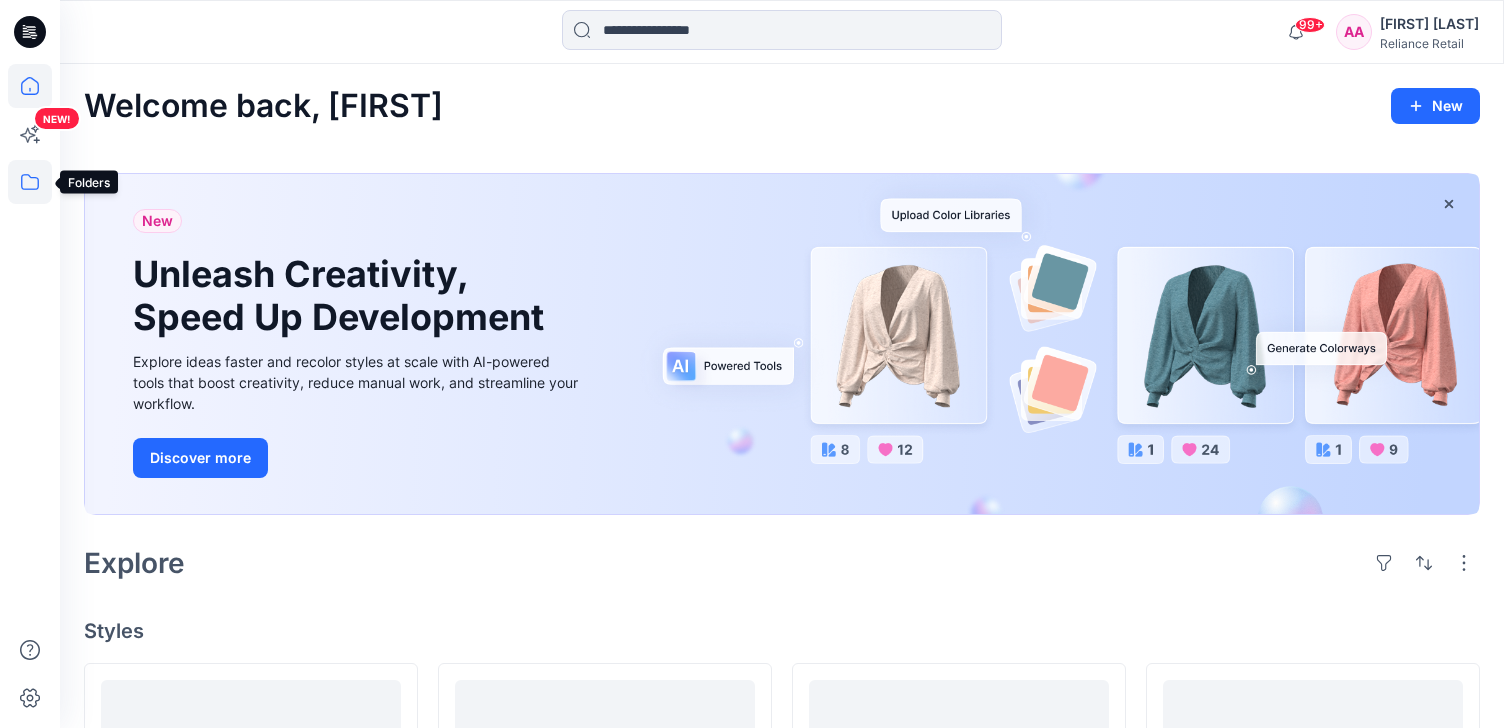 click 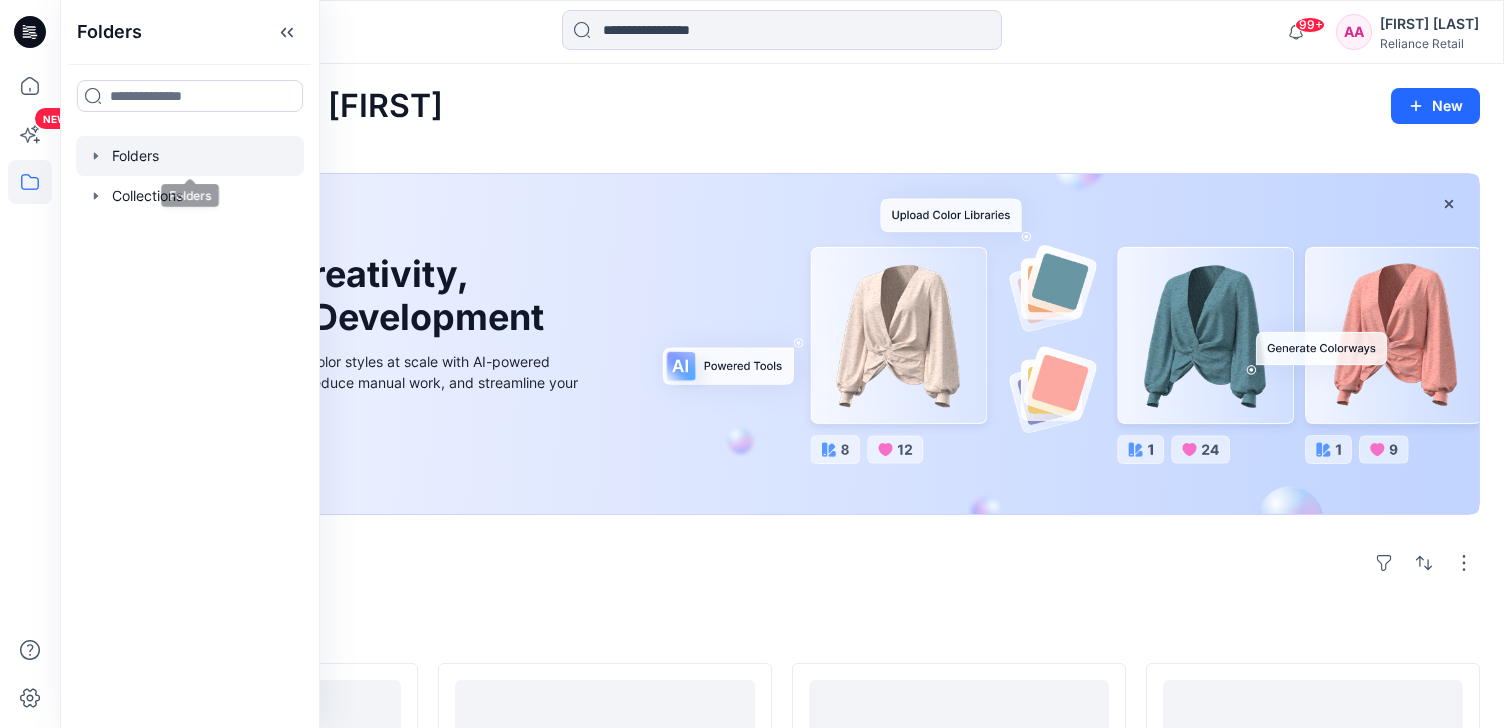 click at bounding box center (190, 156) 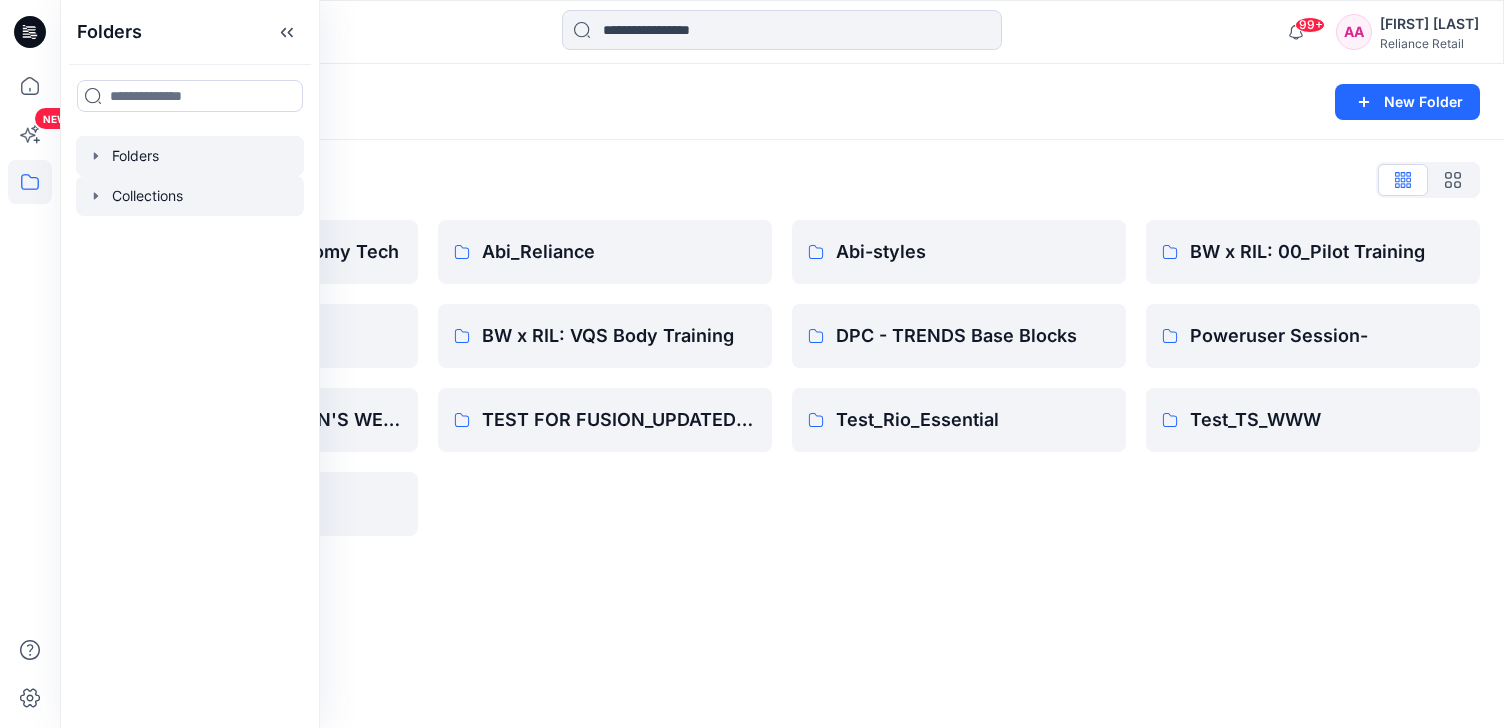 click at bounding box center [190, 196] 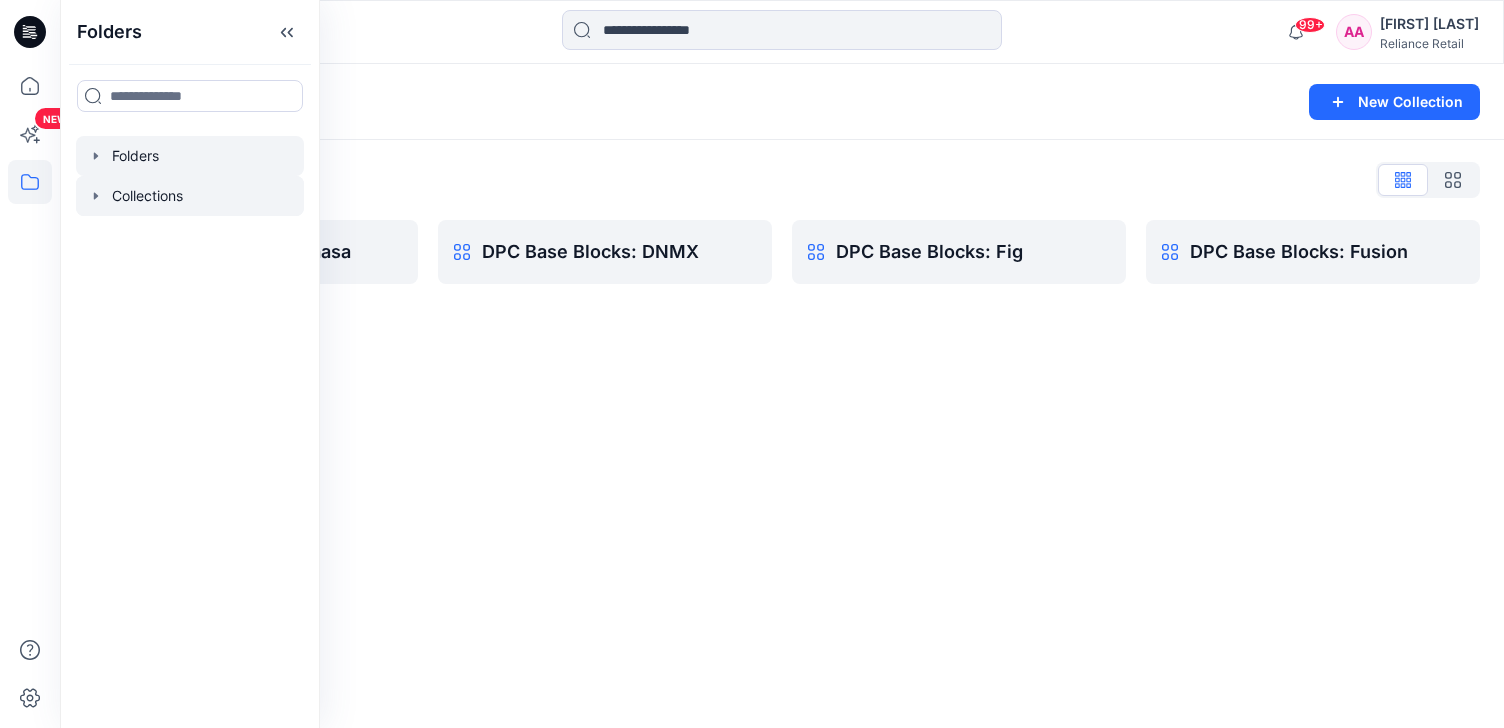 click at bounding box center [190, 156] 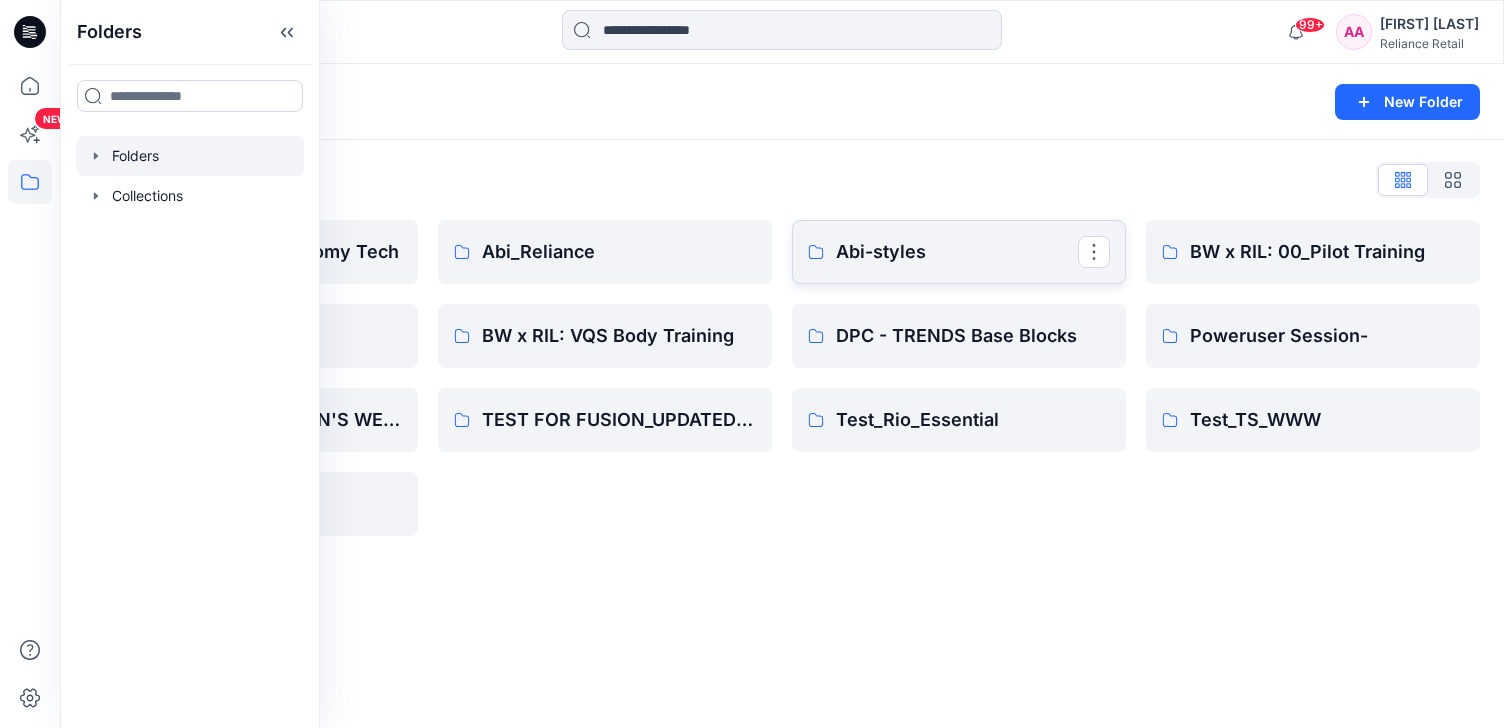 click on "Abi-styles" at bounding box center (957, 252) 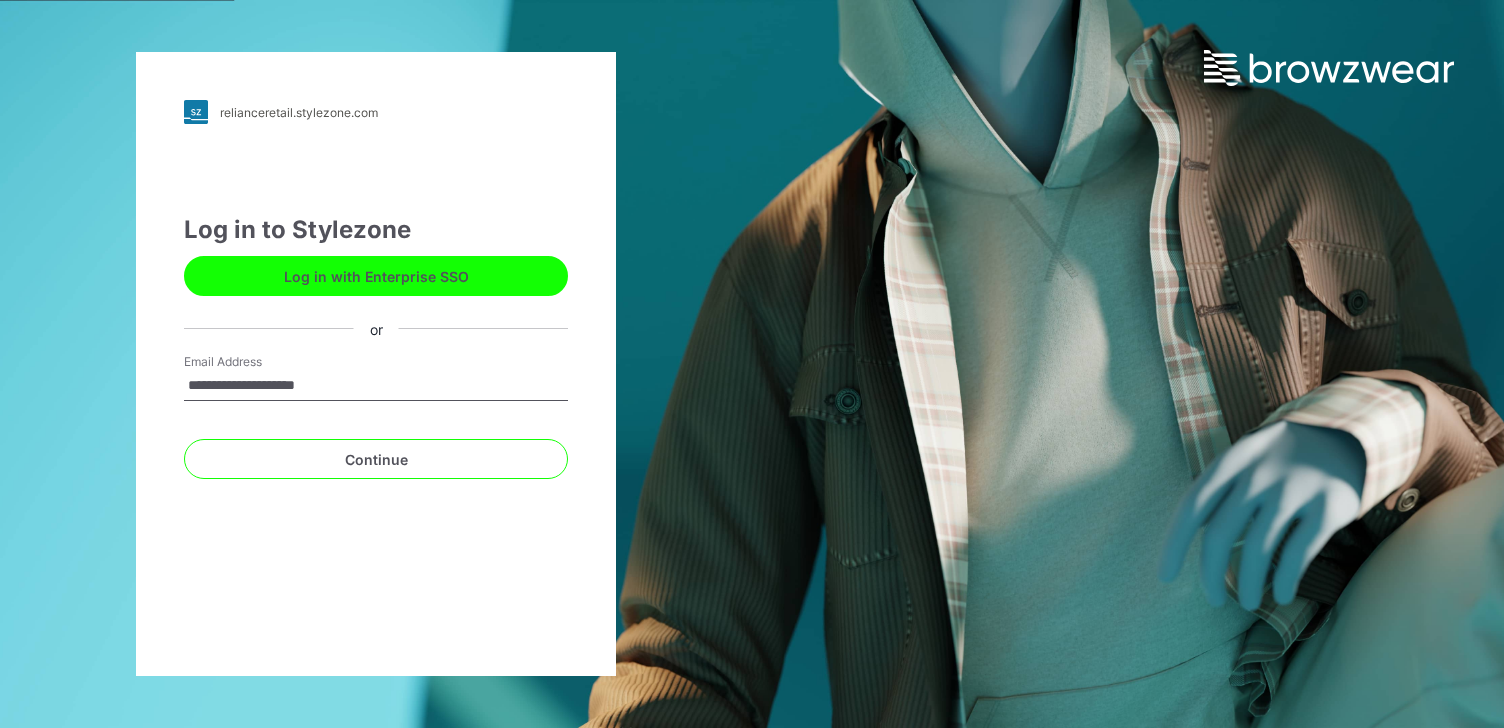 scroll, scrollTop: 0, scrollLeft: 0, axis: both 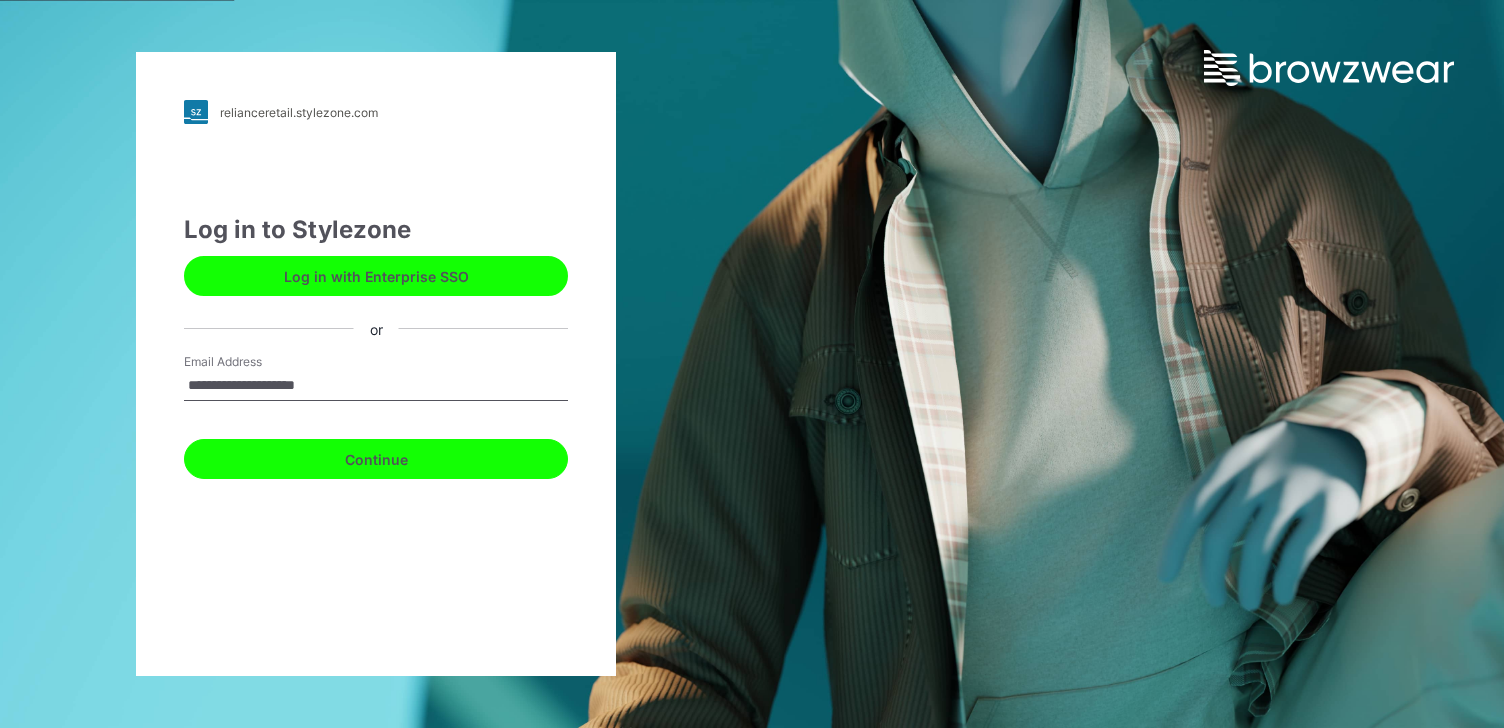 click on "Continue" at bounding box center [376, 459] 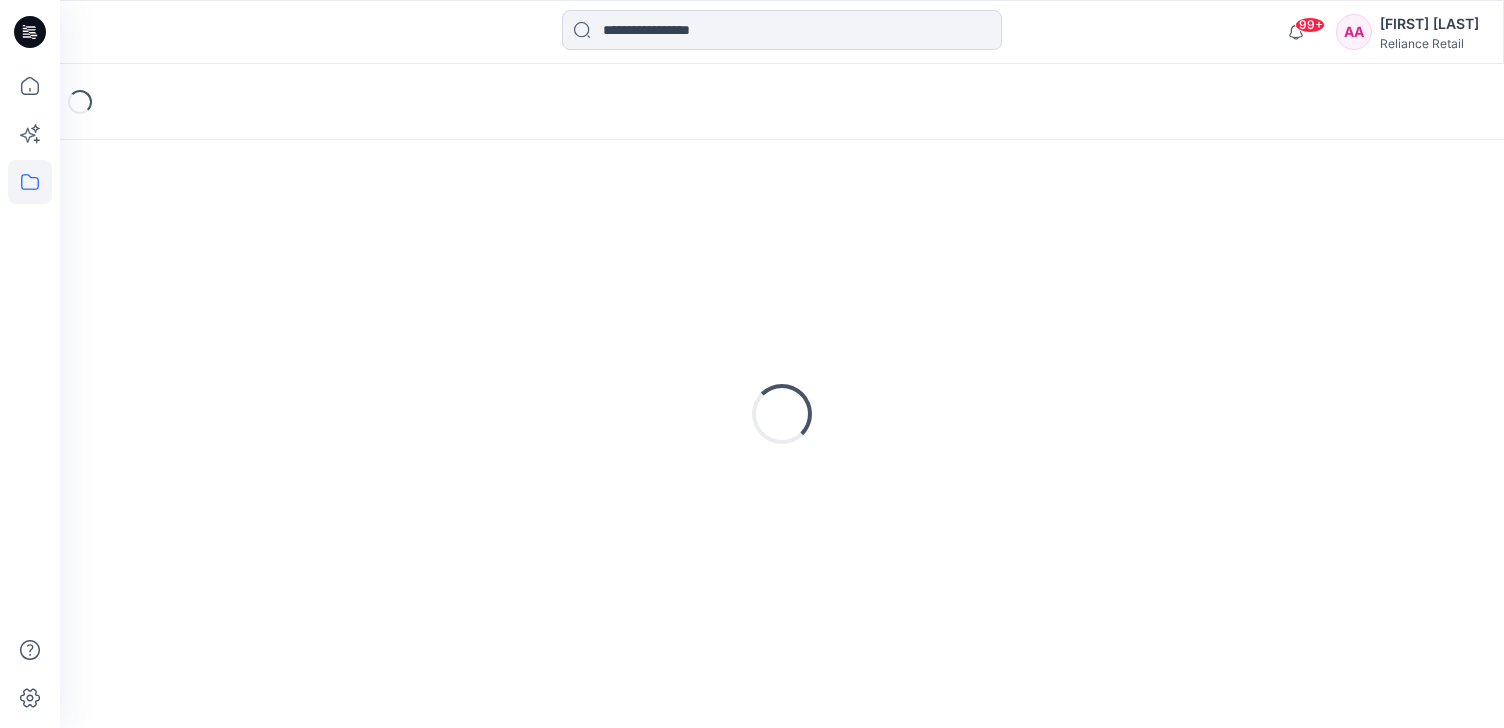 scroll, scrollTop: 0, scrollLeft: 0, axis: both 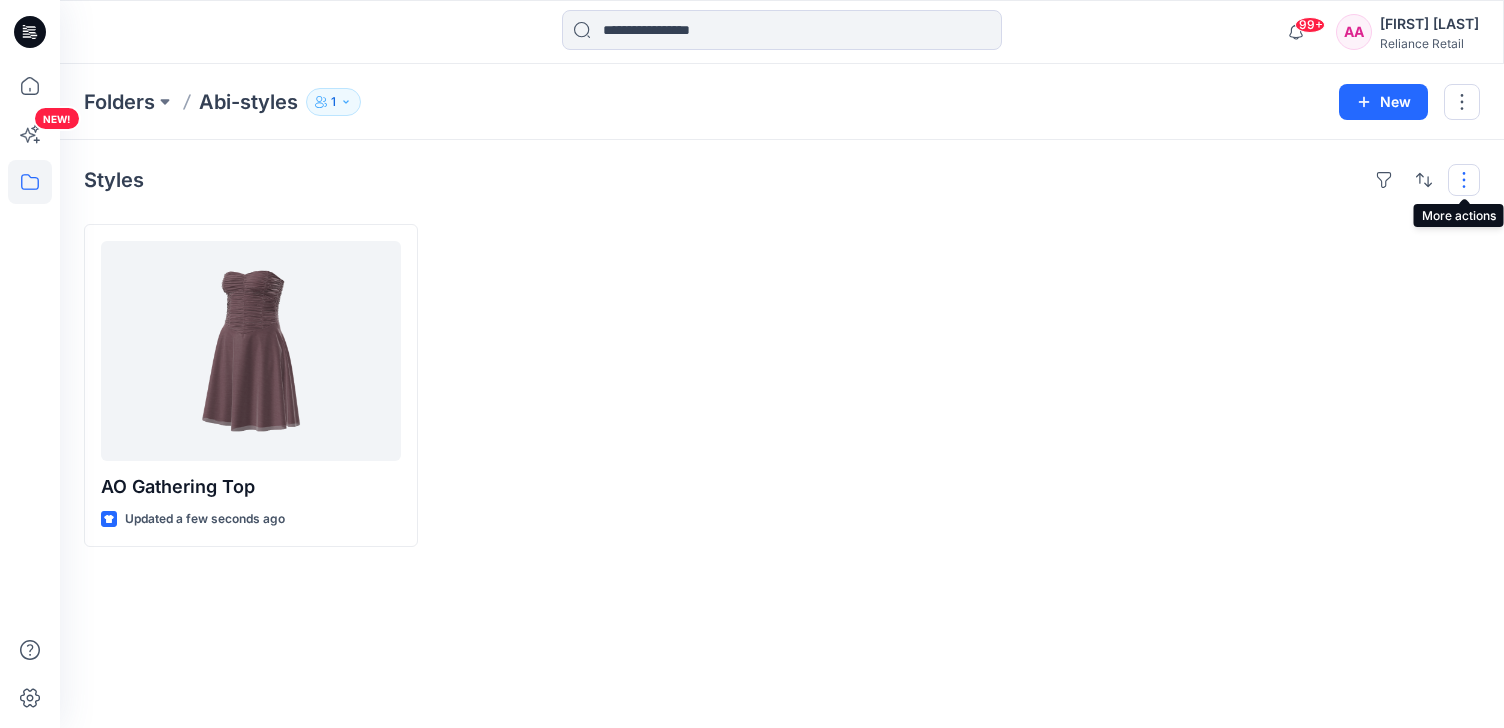 click at bounding box center (1464, 180) 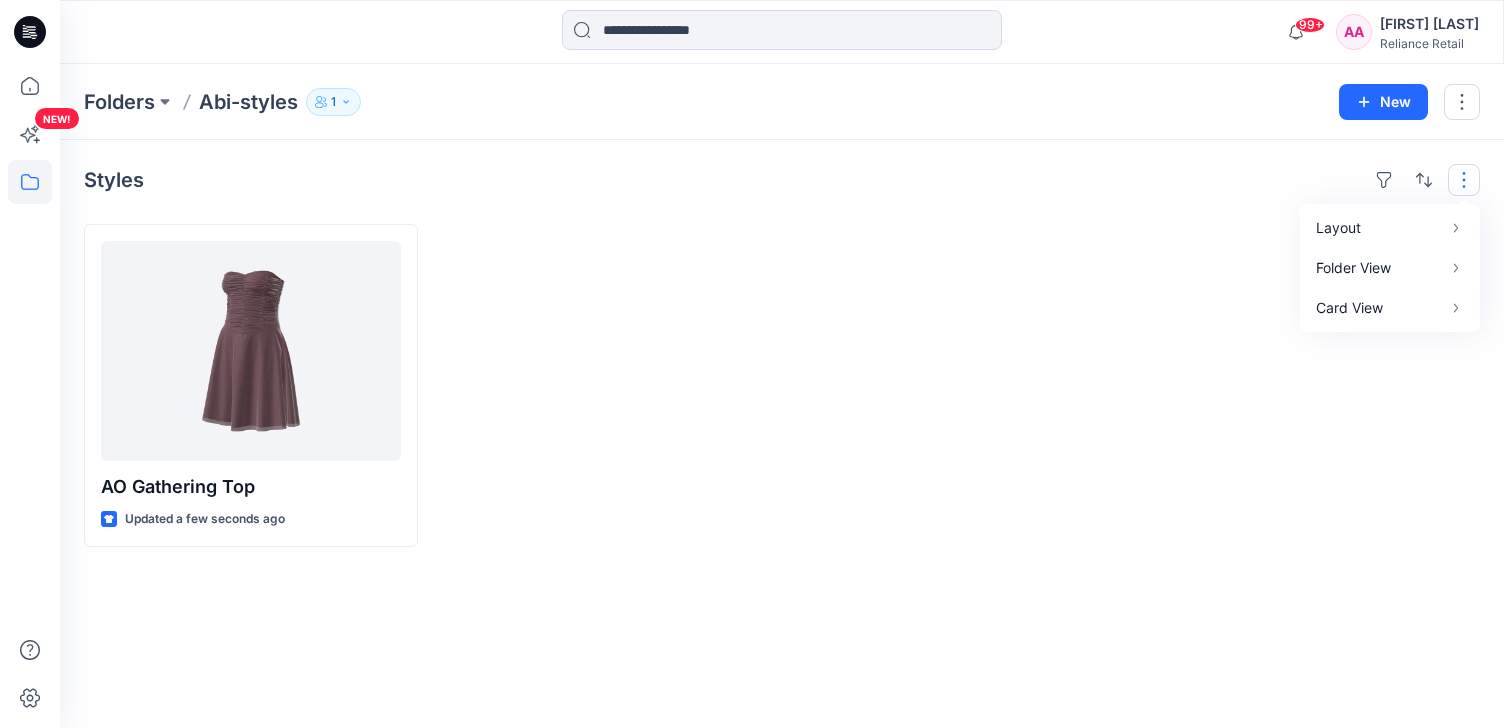 click on "Styles Layout Grid Large Grid Folder View Compact Card Card View Card Info Tags" at bounding box center [782, 180] 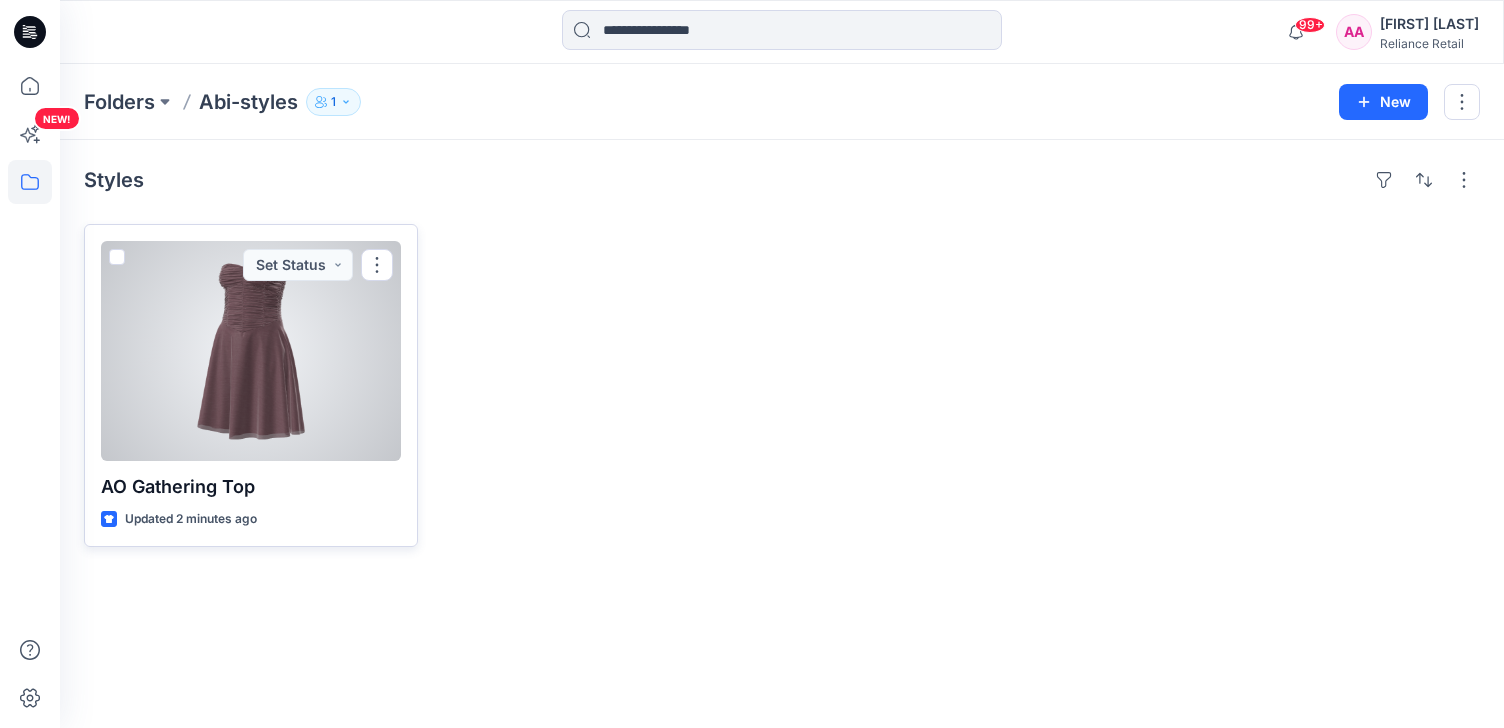 click at bounding box center (251, 351) 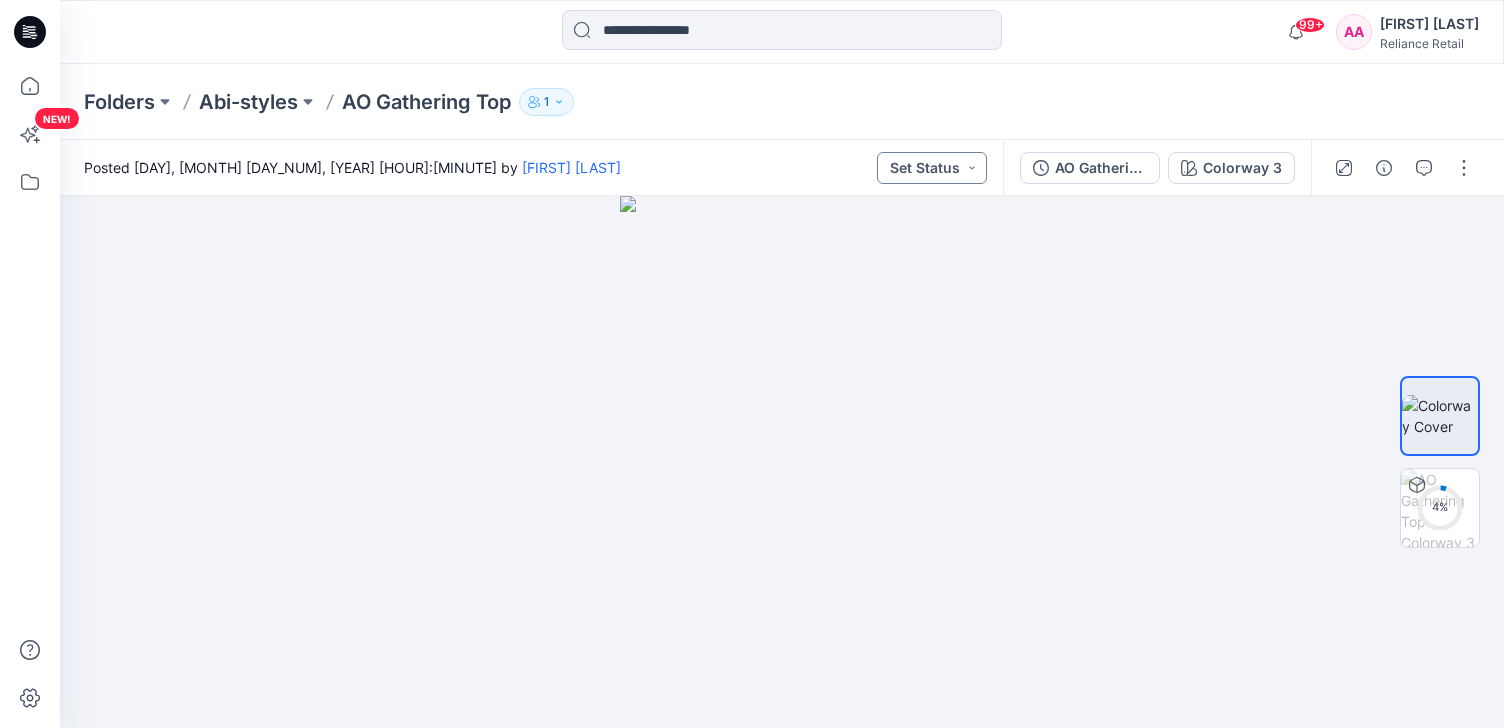 click on "Set Status" at bounding box center (932, 168) 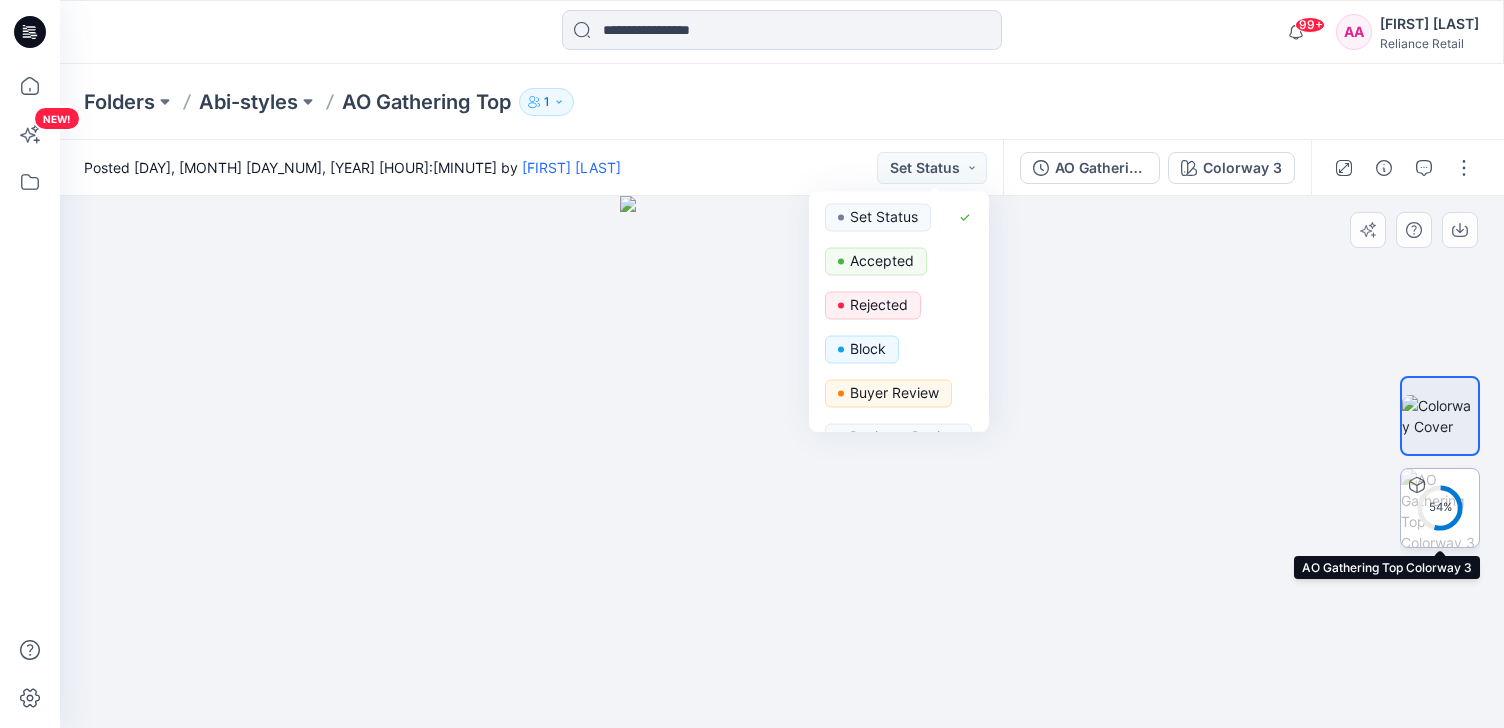 click on "54 %" at bounding box center (1440, 507) 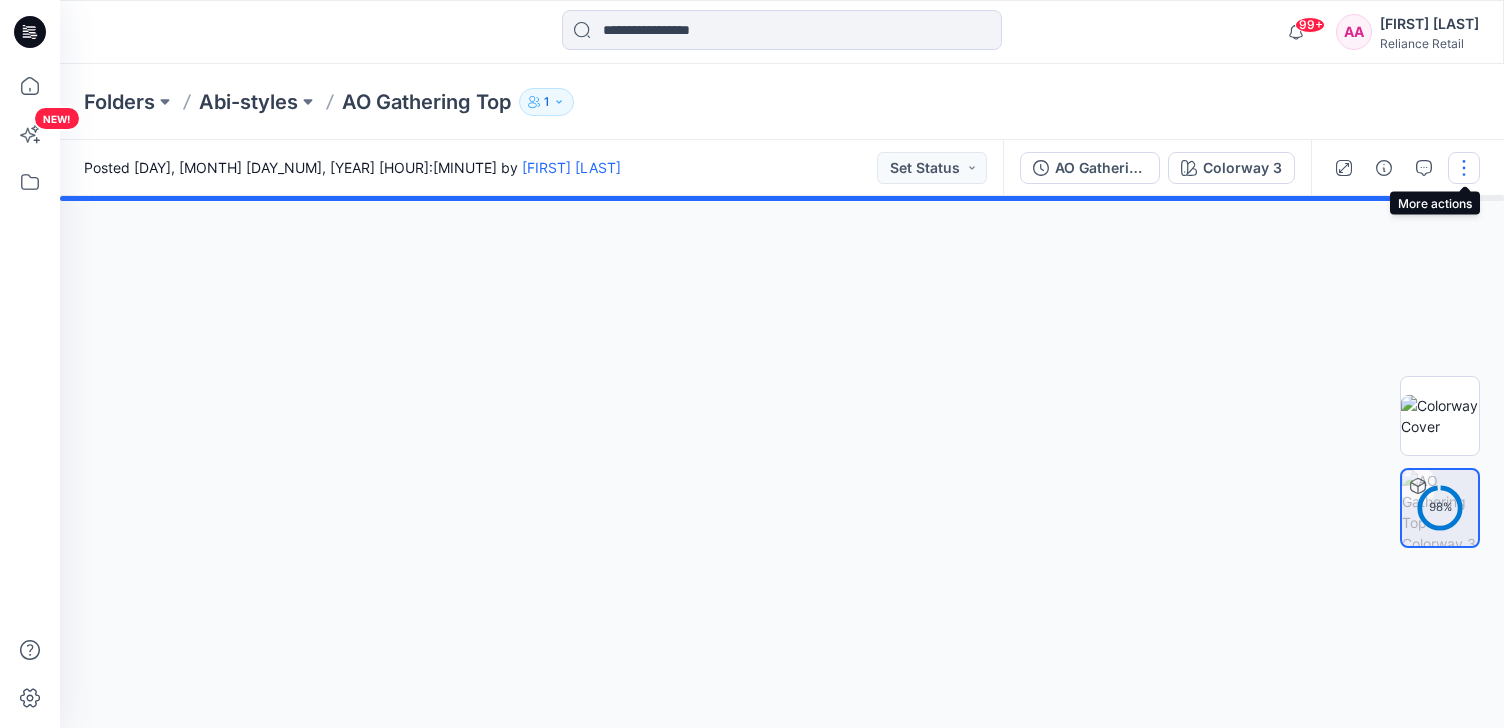 click at bounding box center [1464, 168] 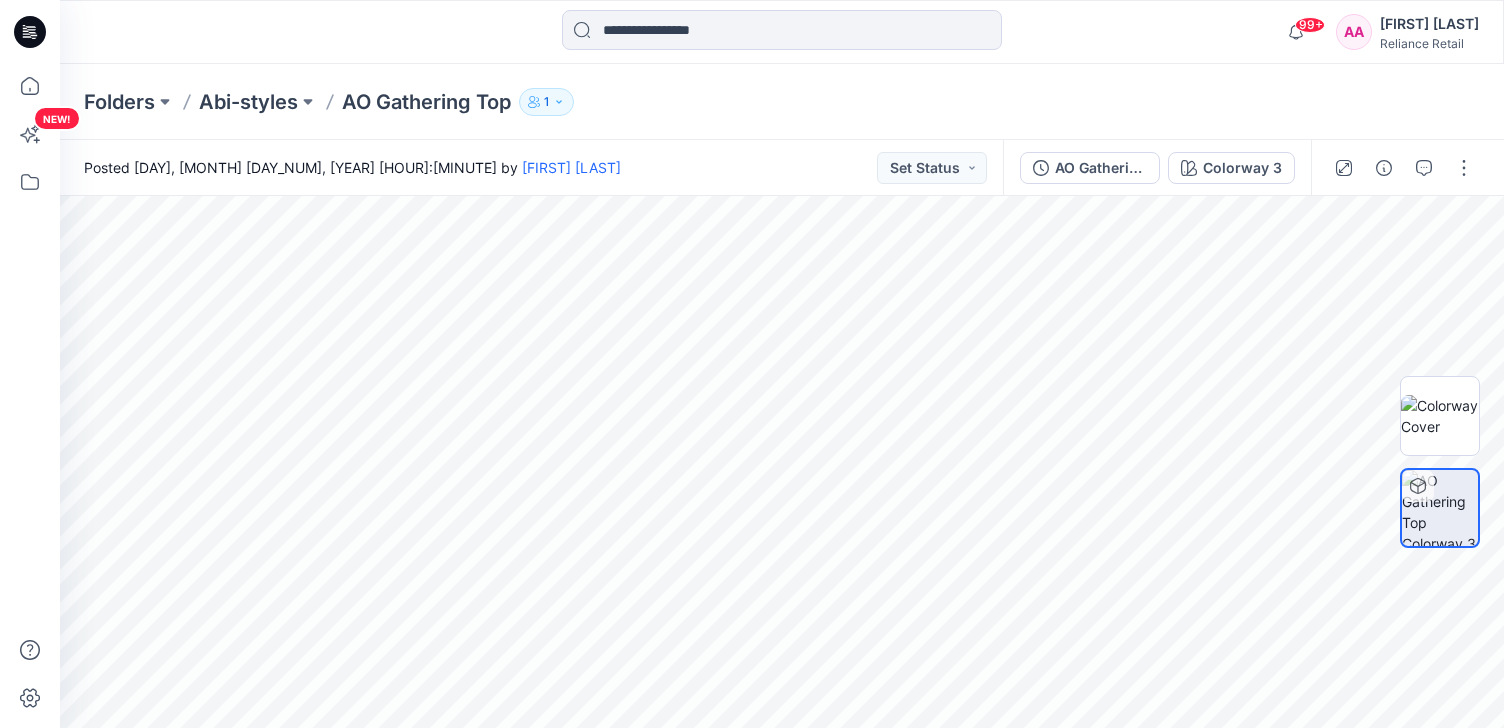 click on "1" at bounding box center (546, 102) 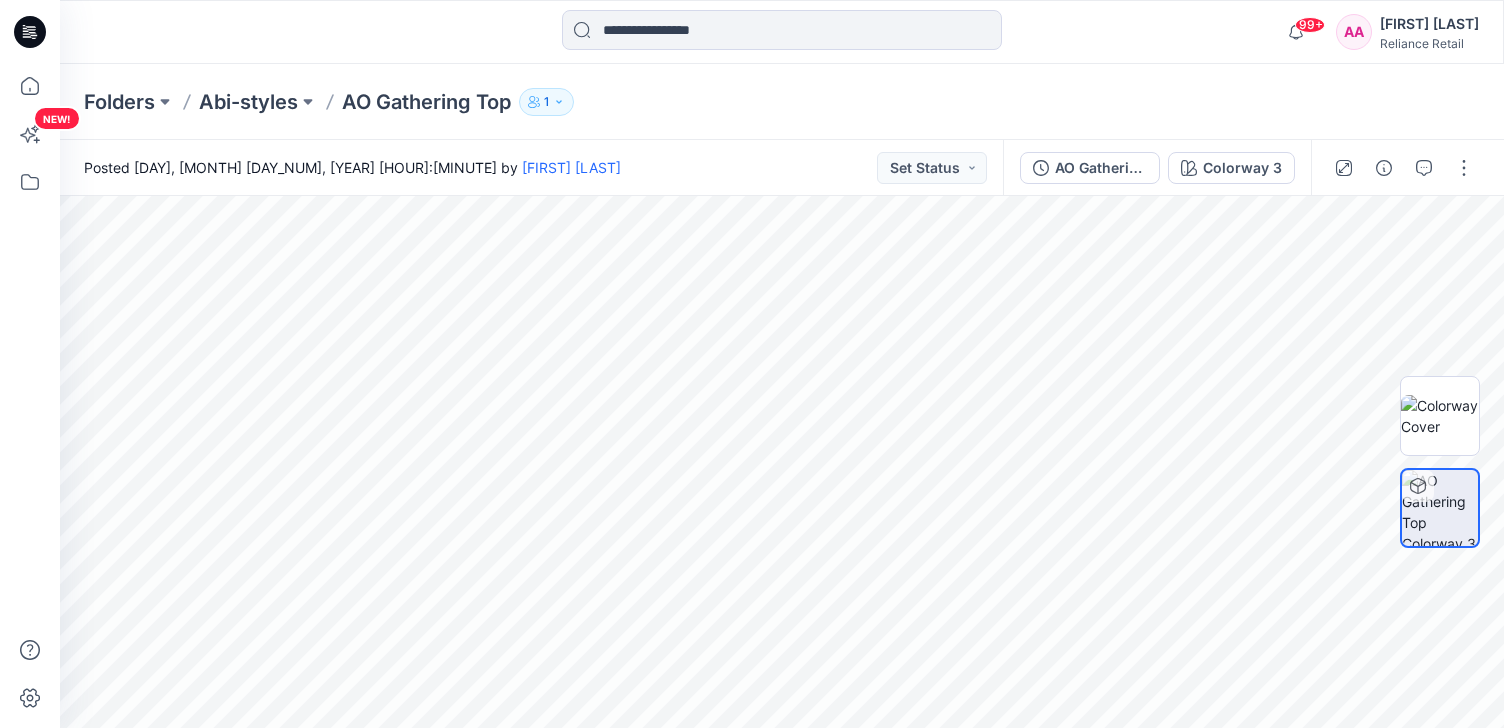 click on "1" at bounding box center (546, 102) 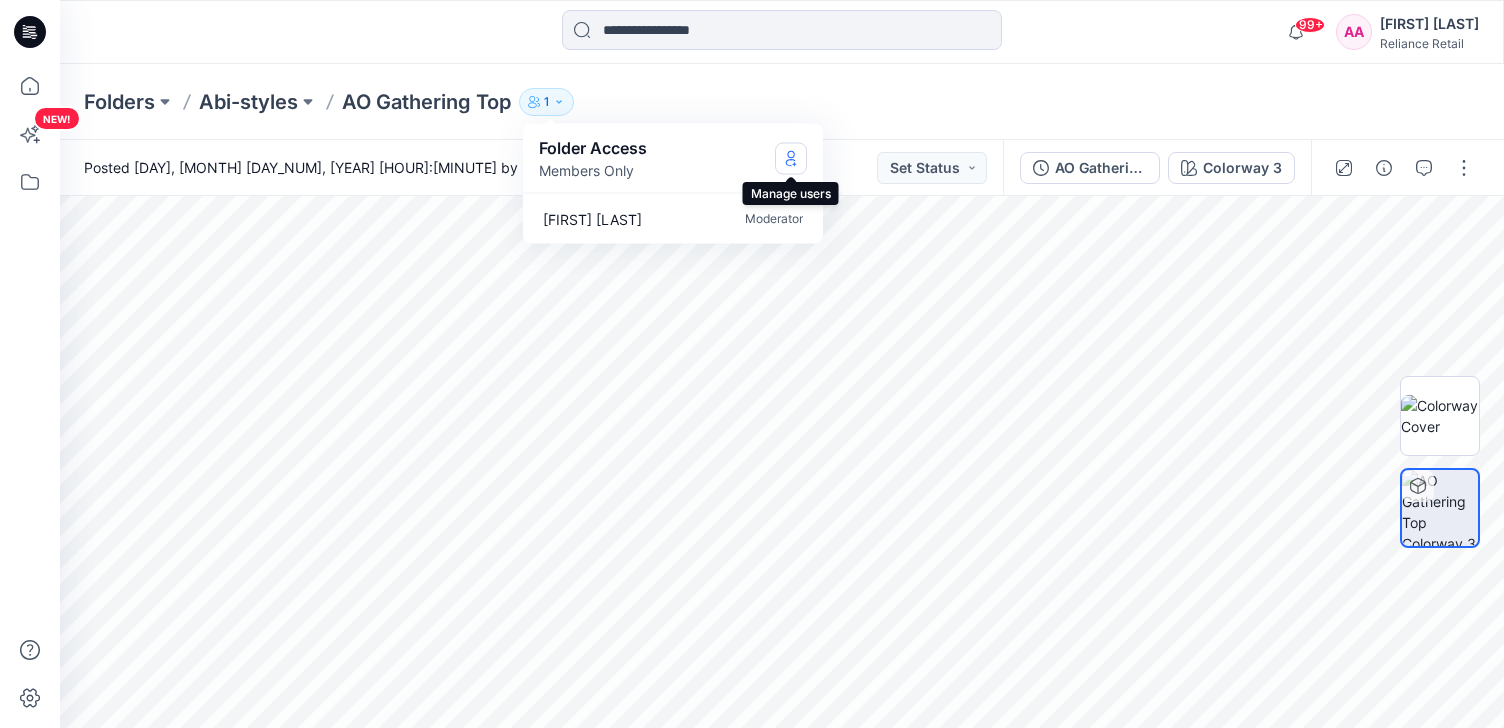 click 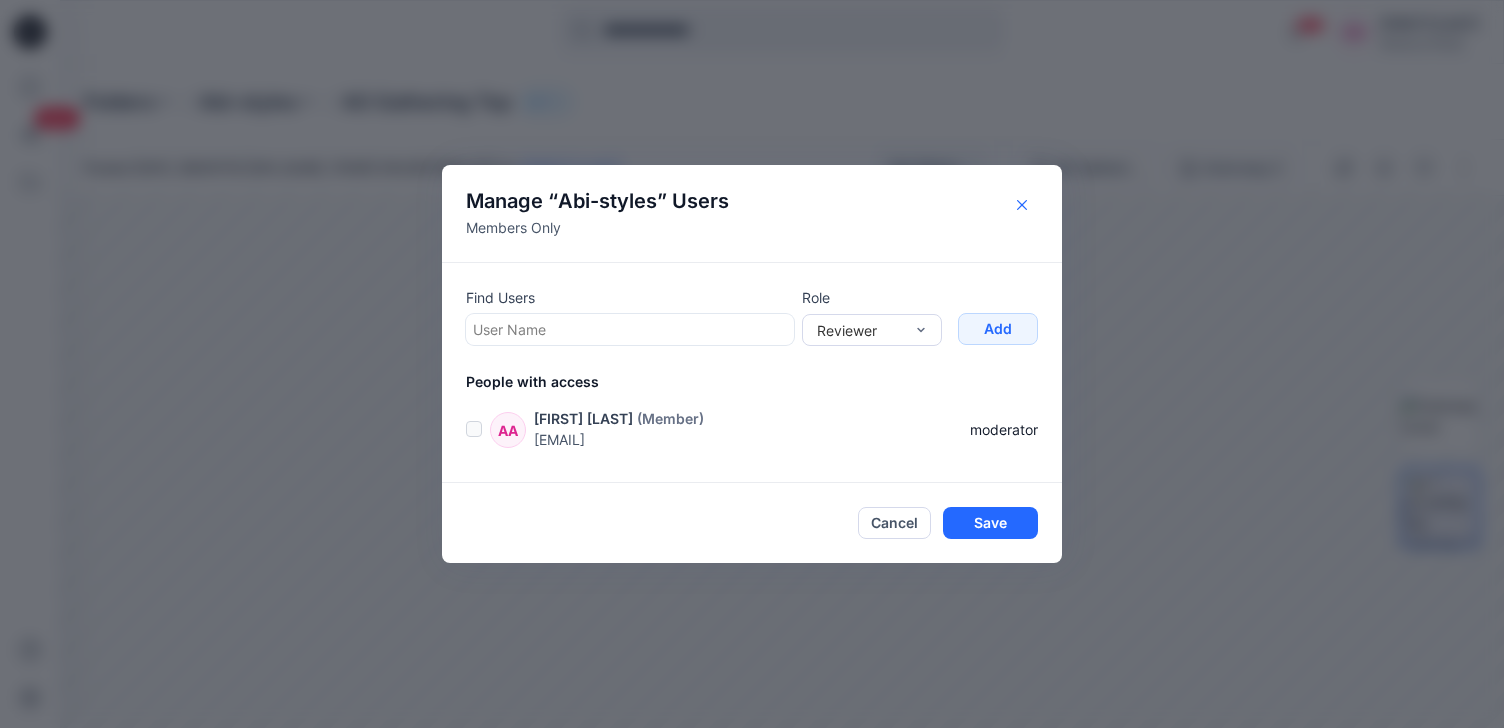 click 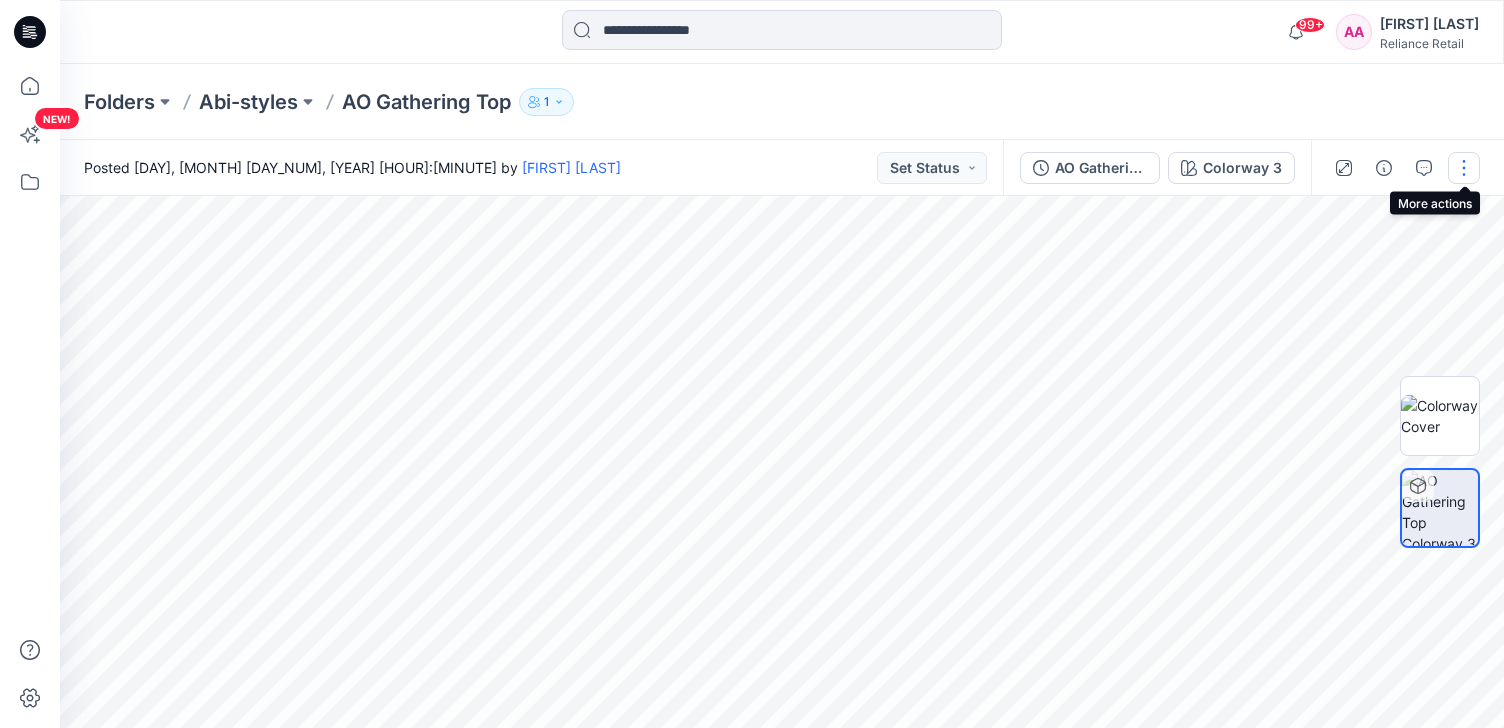 click at bounding box center [1464, 168] 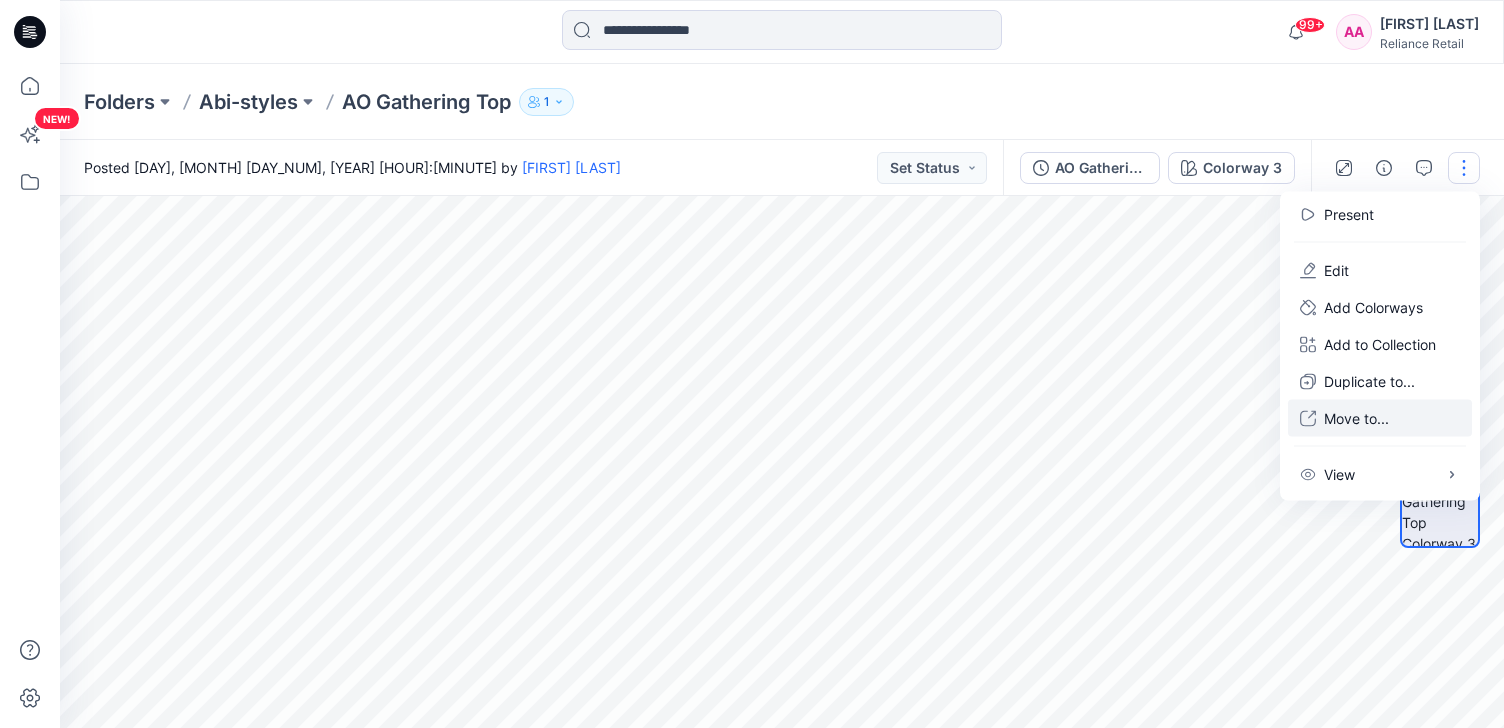click on "Move to..." at bounding box center (1356, 418) 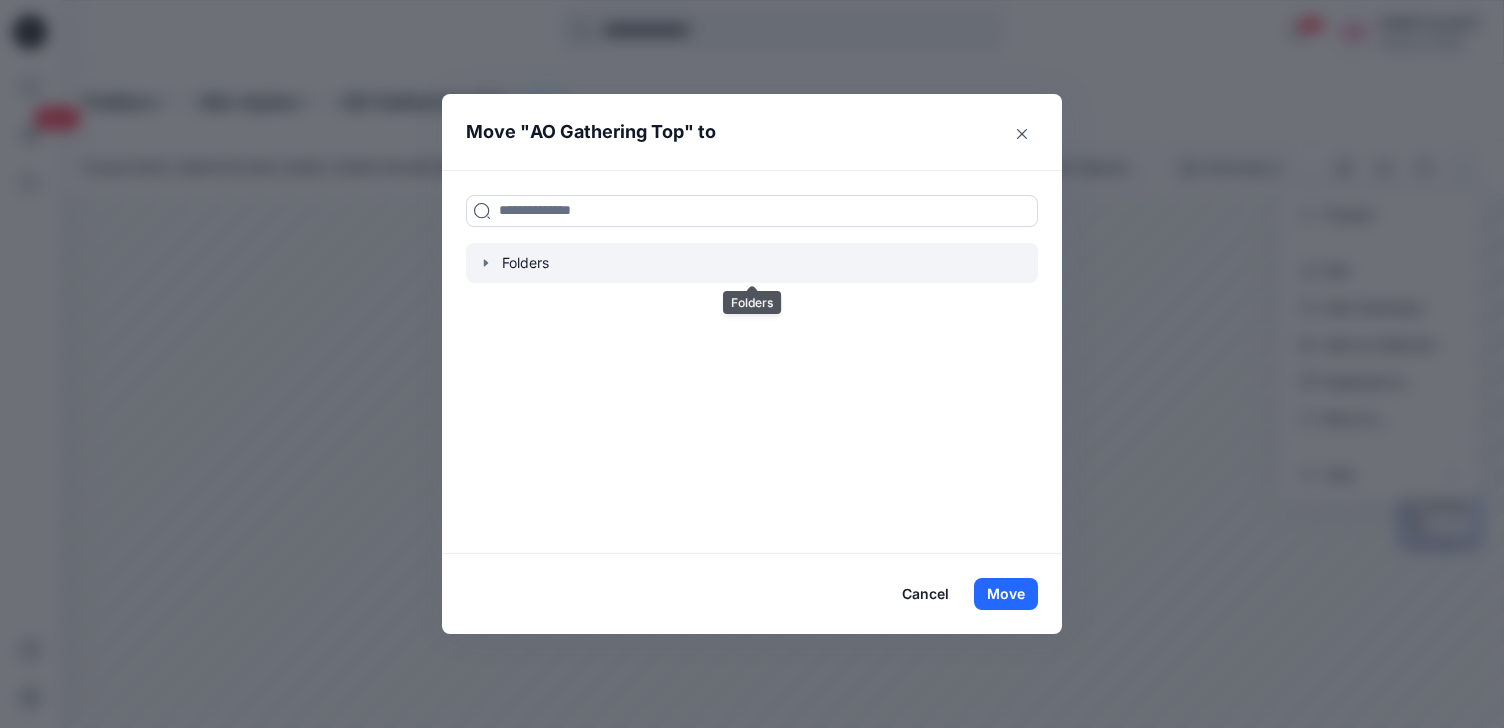 click at bounding box center [752, 263] 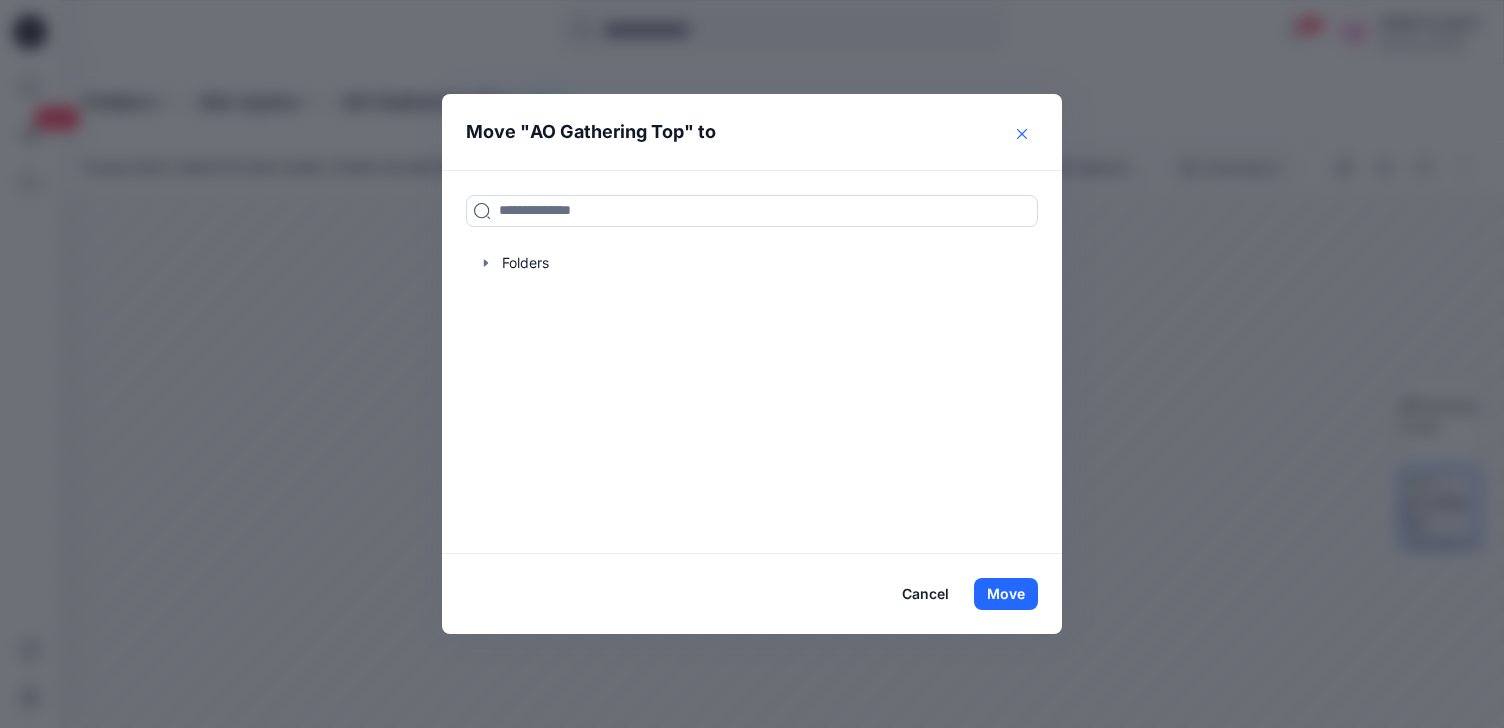 click 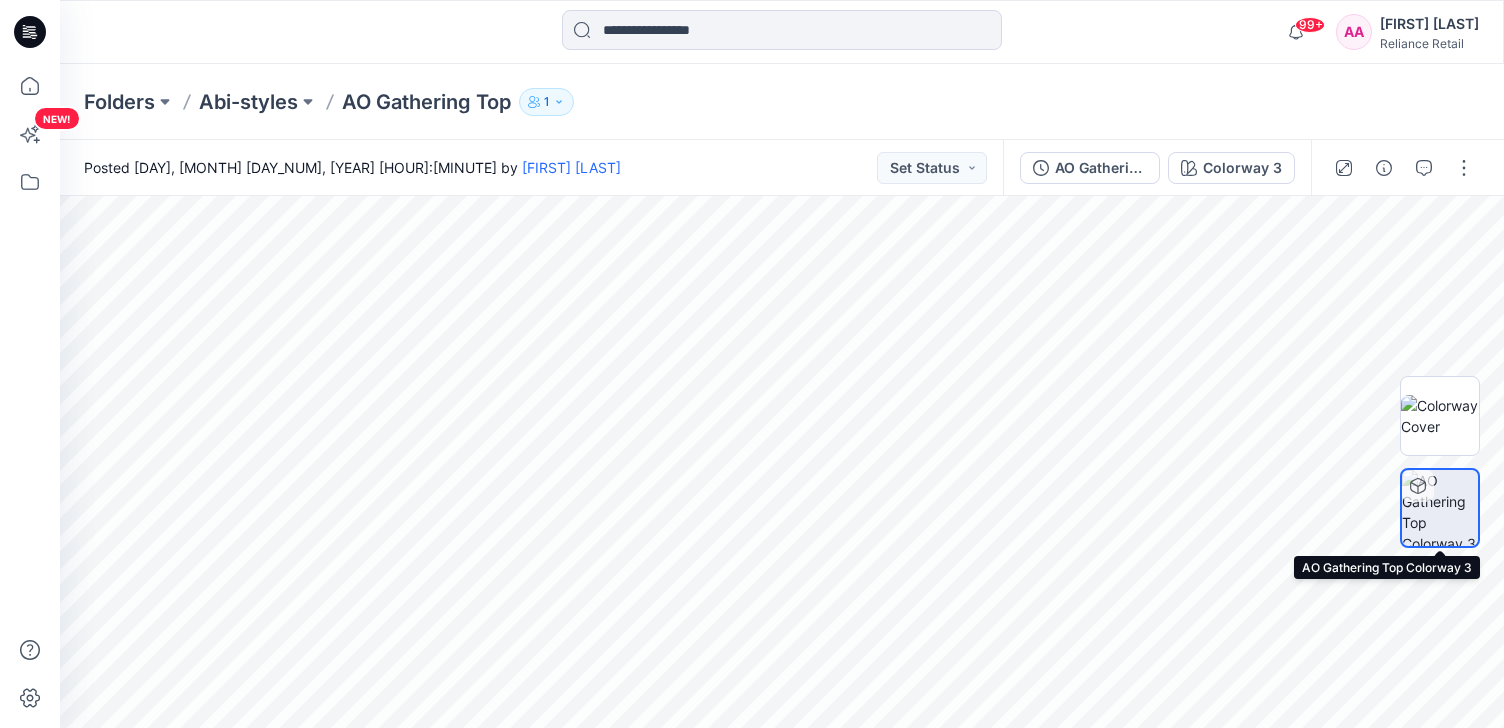 click at bounding box center [1440, 508] 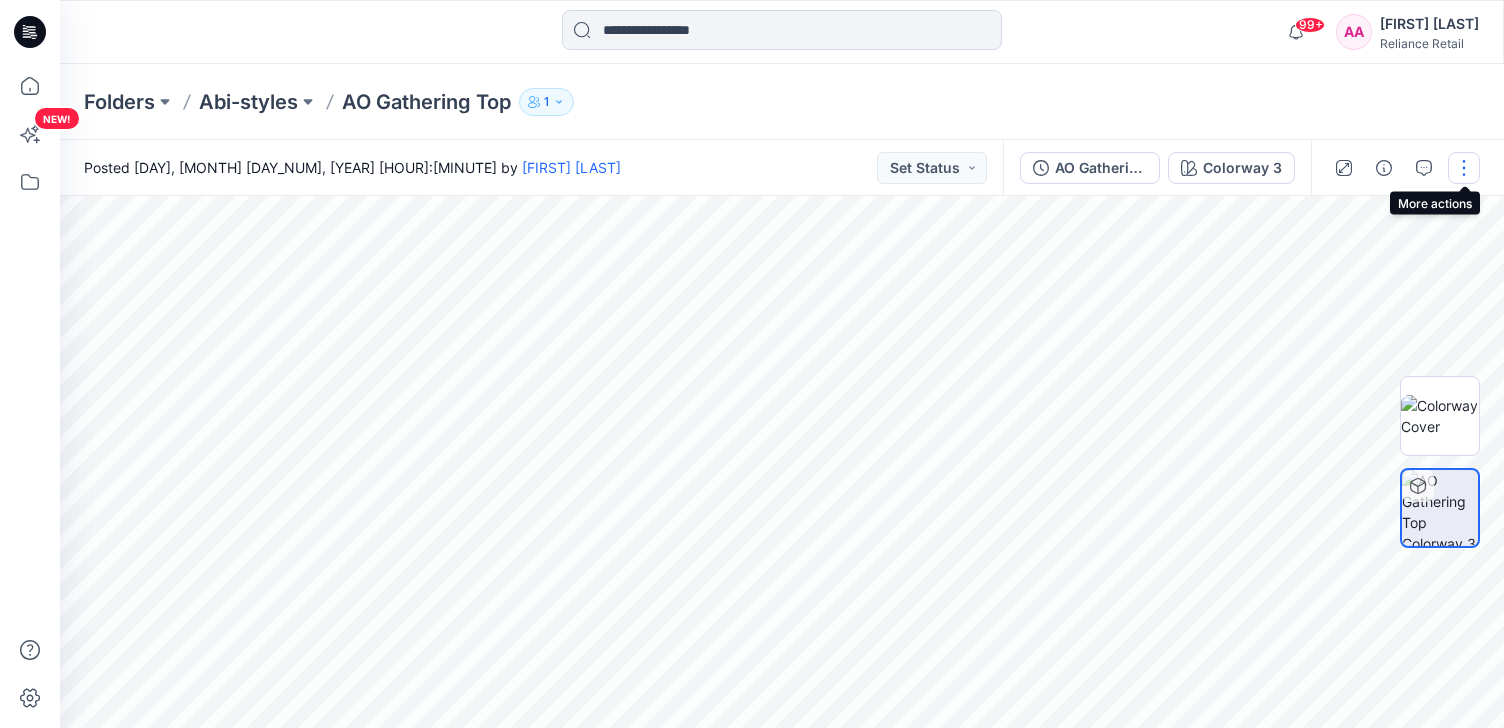 click at bounding box center [1464, 168] 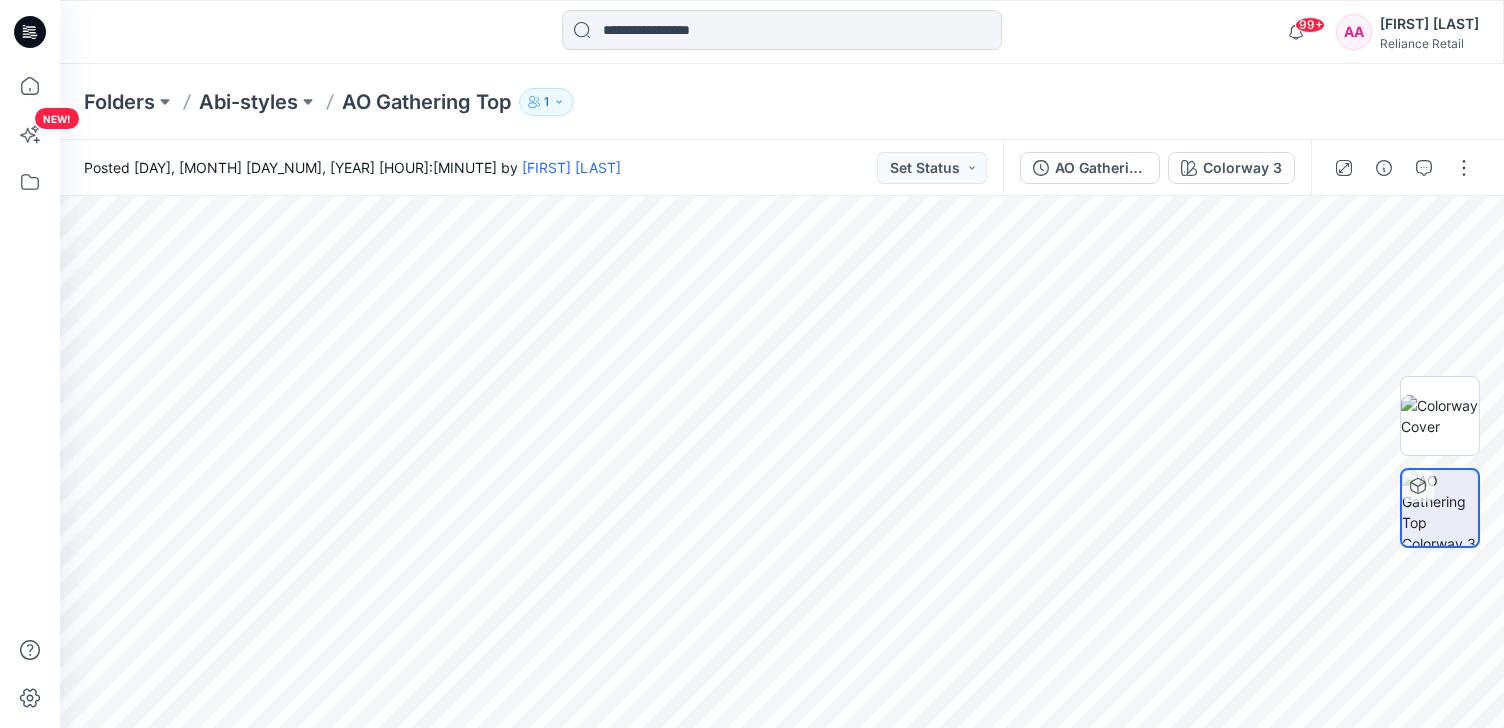click on "Folders Abi-styles AO Gathering Top 1 Folder Access Members Only [FIRST] [LAST] Moderator" at bounding box center [704, 102] 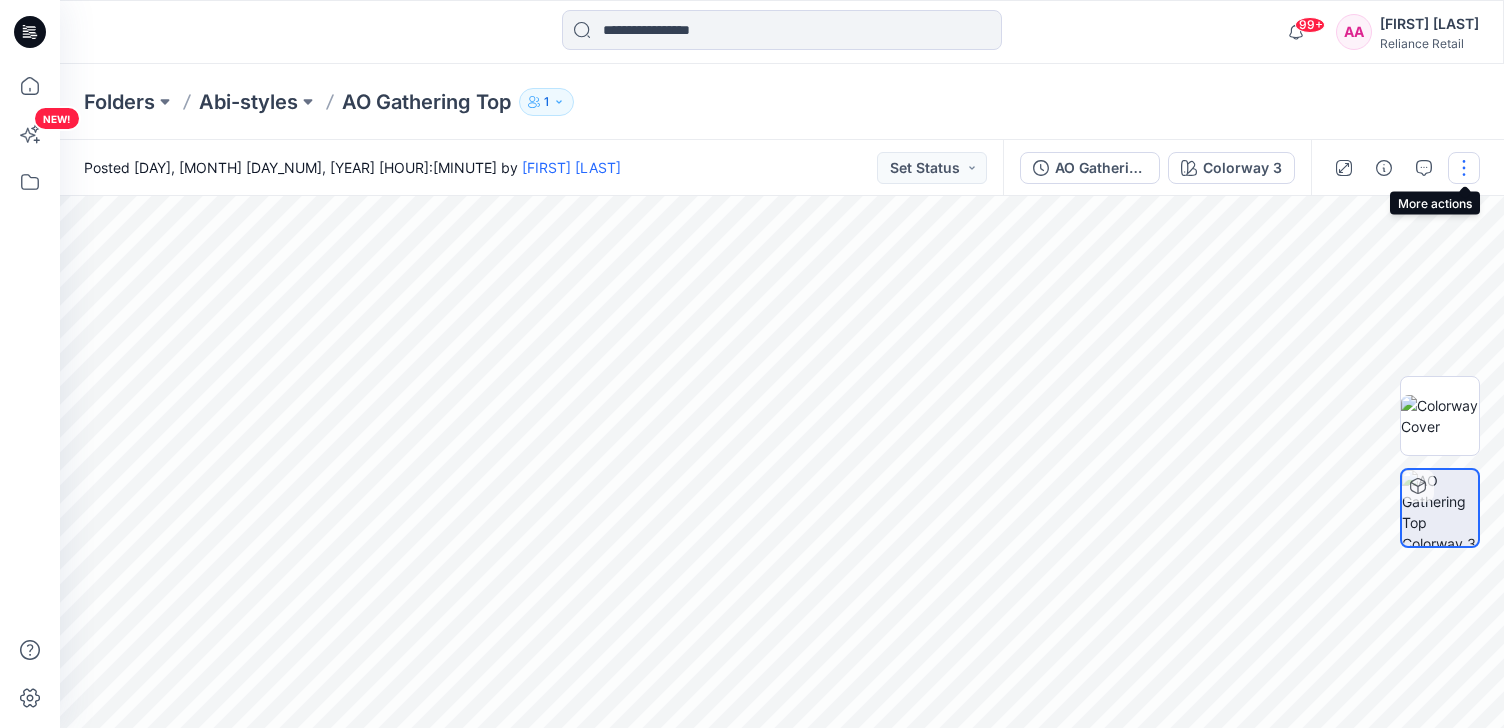 click at bounding box center [1464, 168] 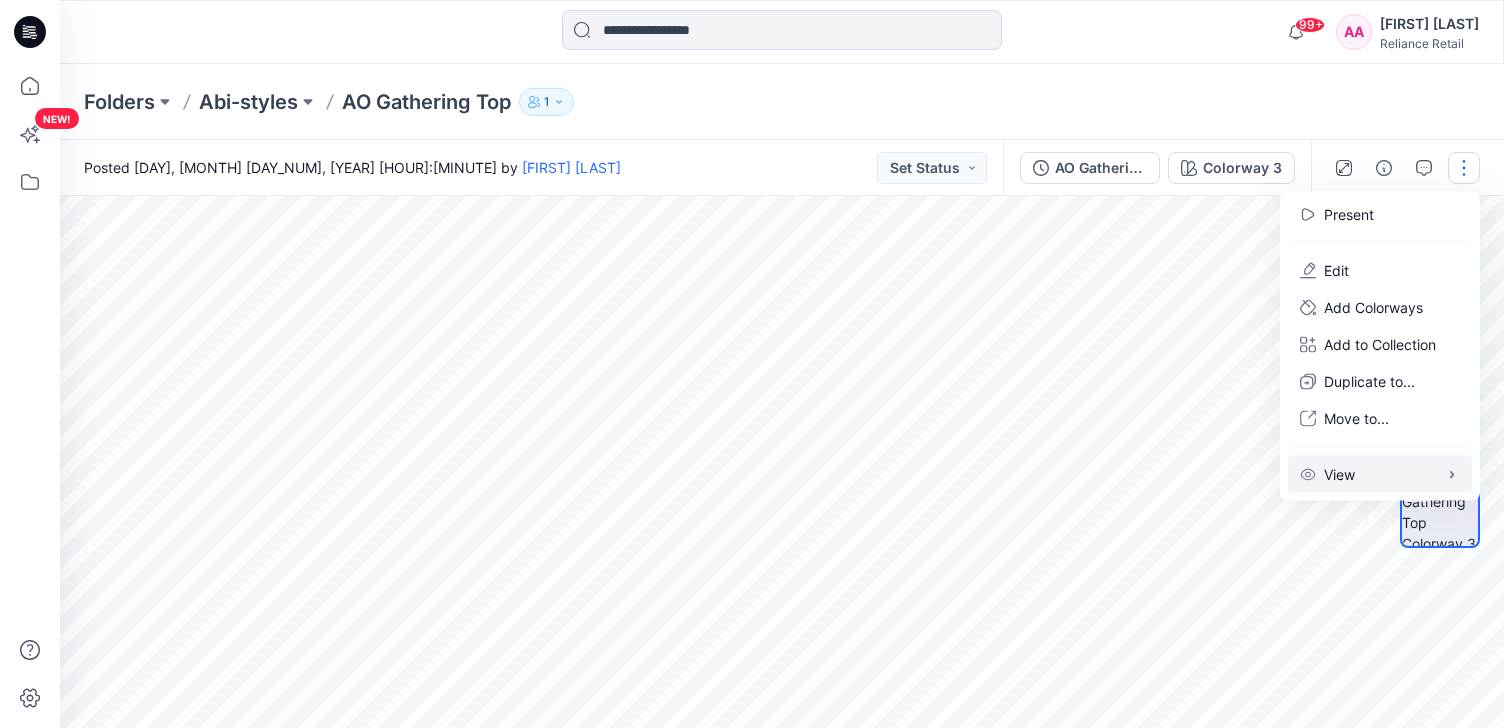 click 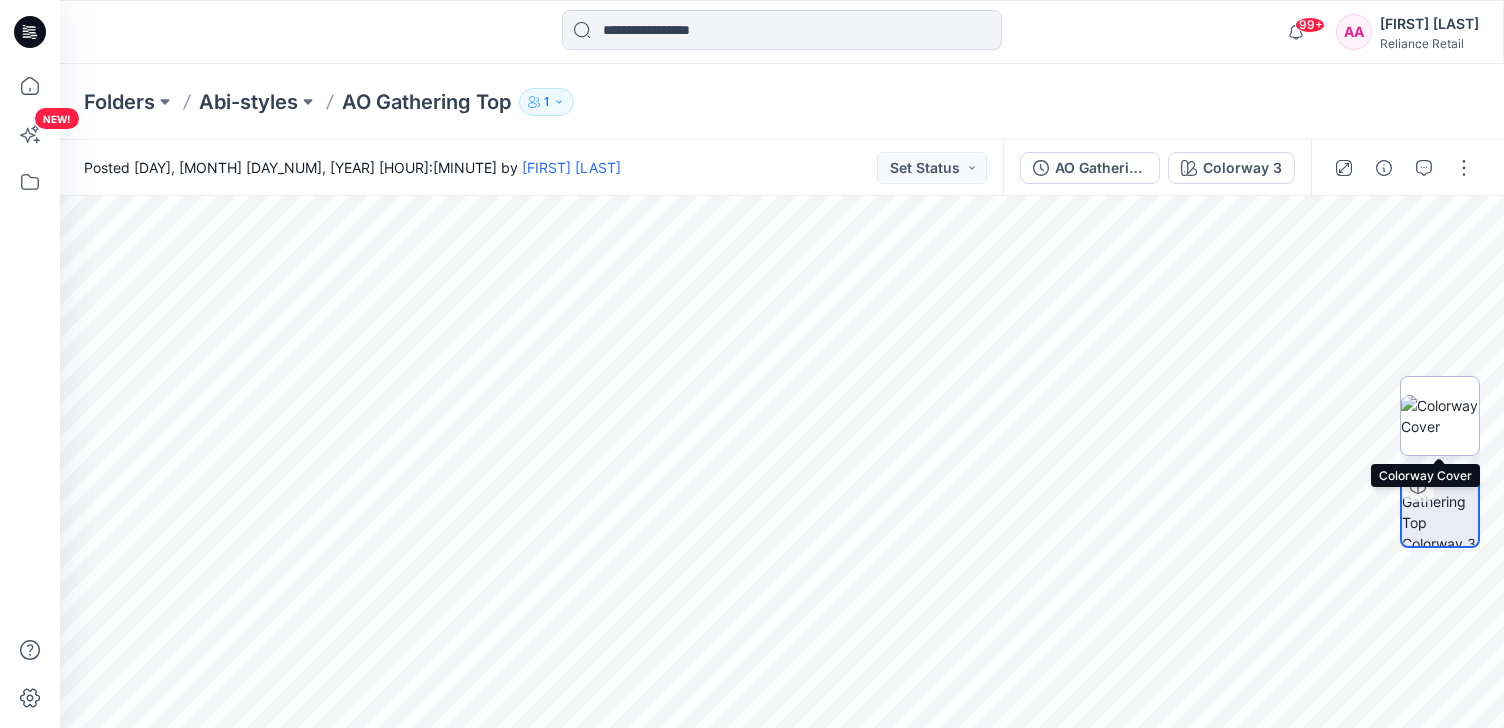 click at bounding box center [1440, 416] 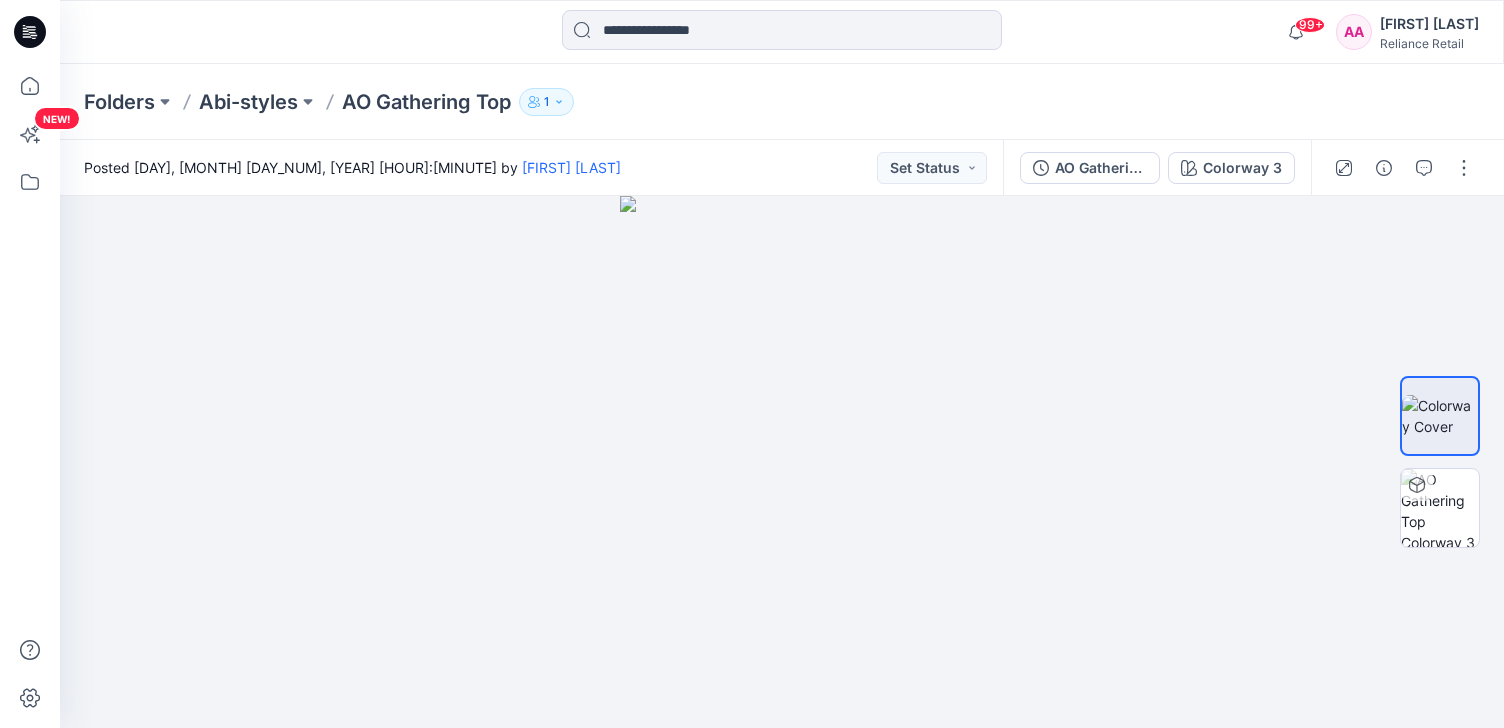 click on "Folders Abi-styles AO Gathering Top 1 Folder Access Members Only [FIRST] [LAST] Moderator" at bounding box center (704, 102) 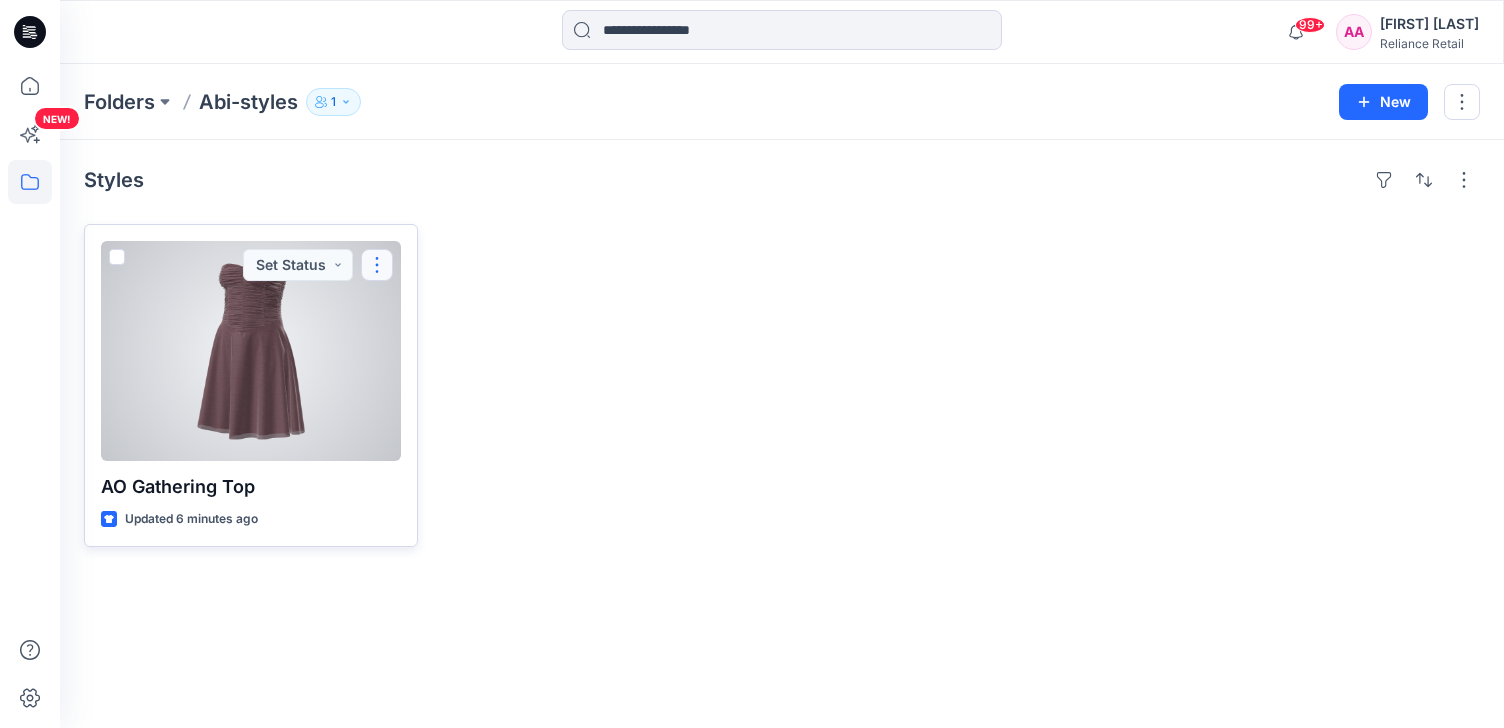 click at bounding box center (377, 265) 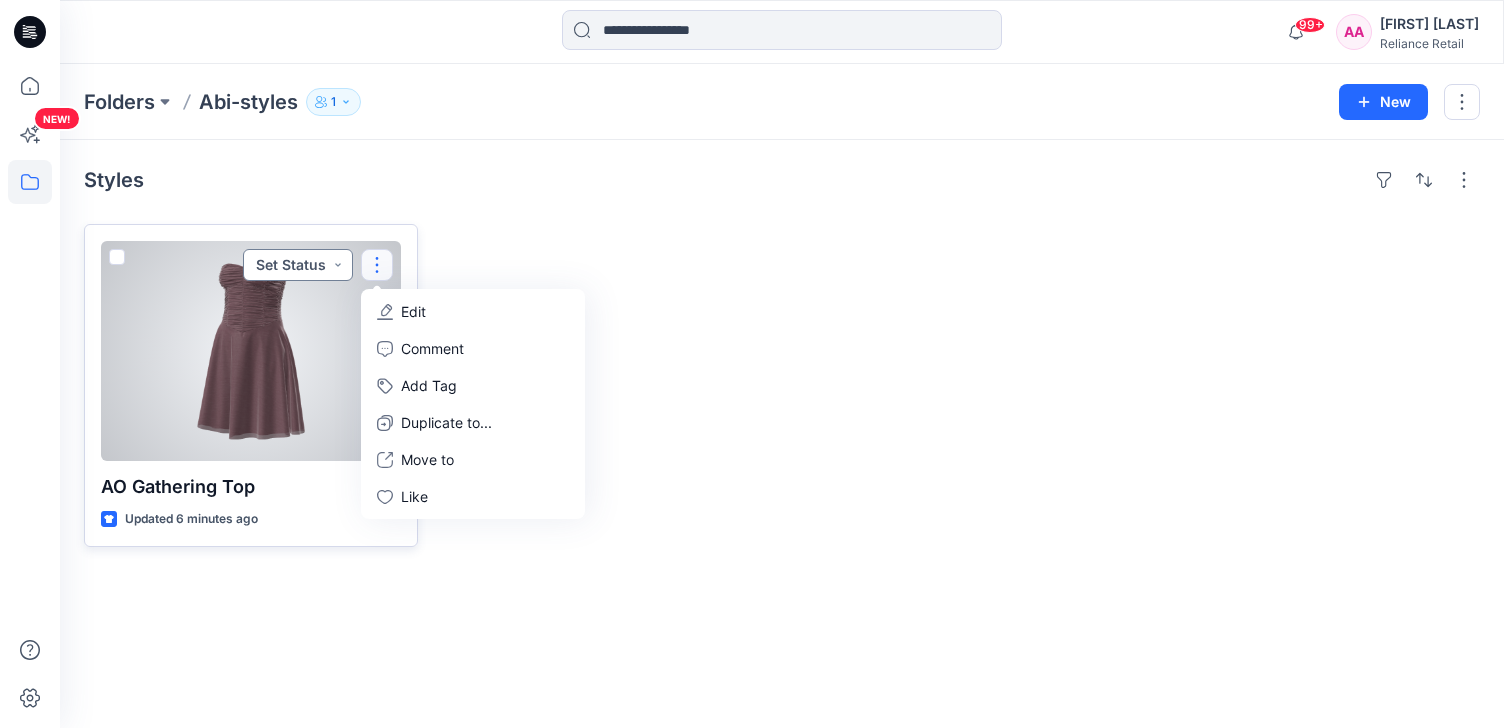 click on "Set Status" at bounding box center (298, 265) 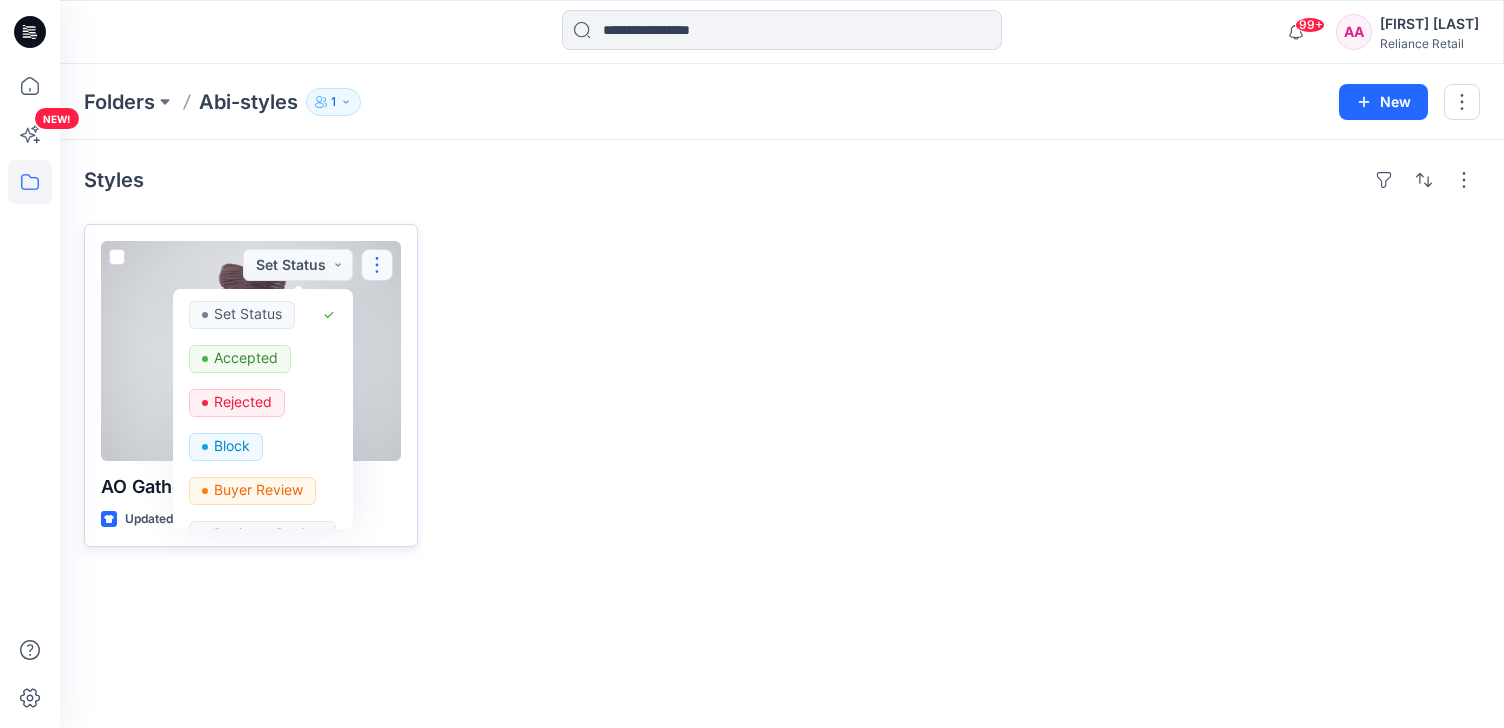 click at bounding box center (377, 265) 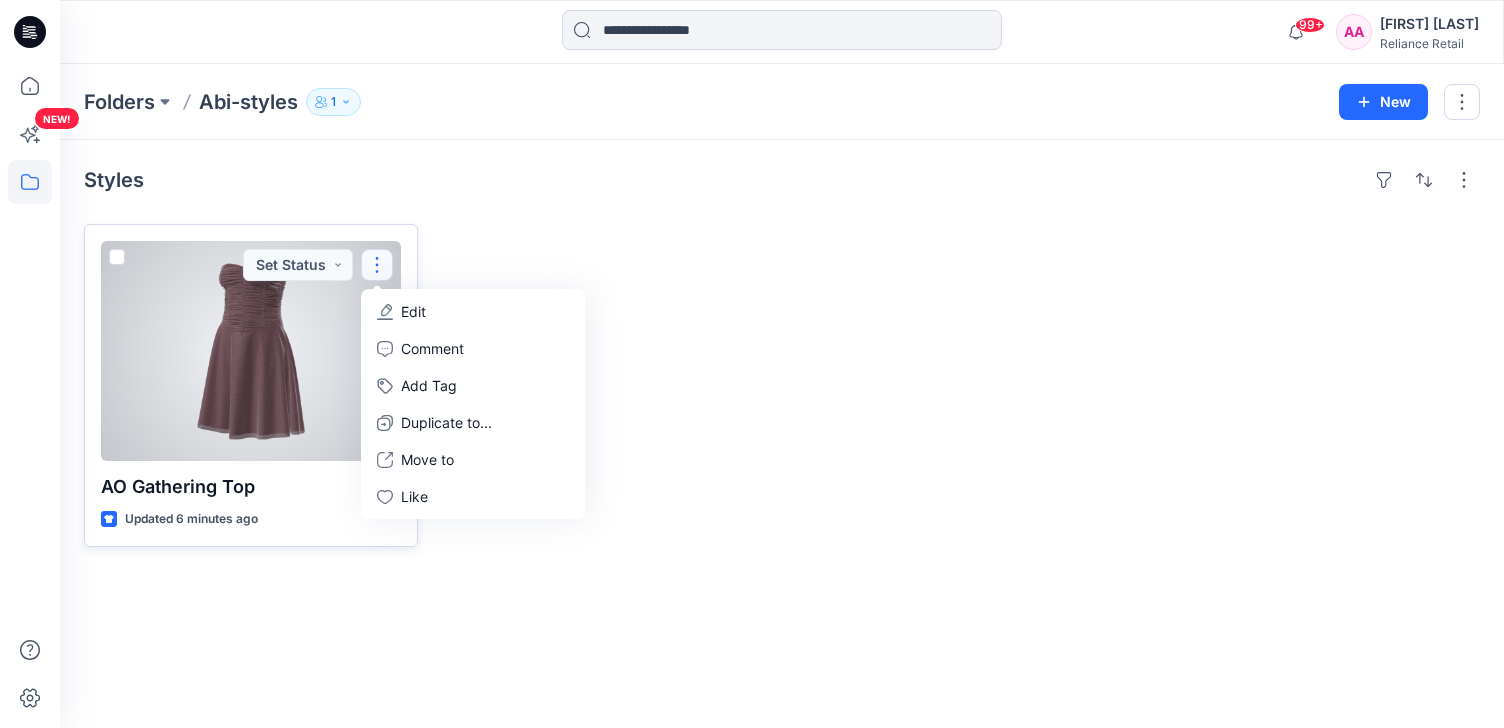 click at bounding box center (117, 257) 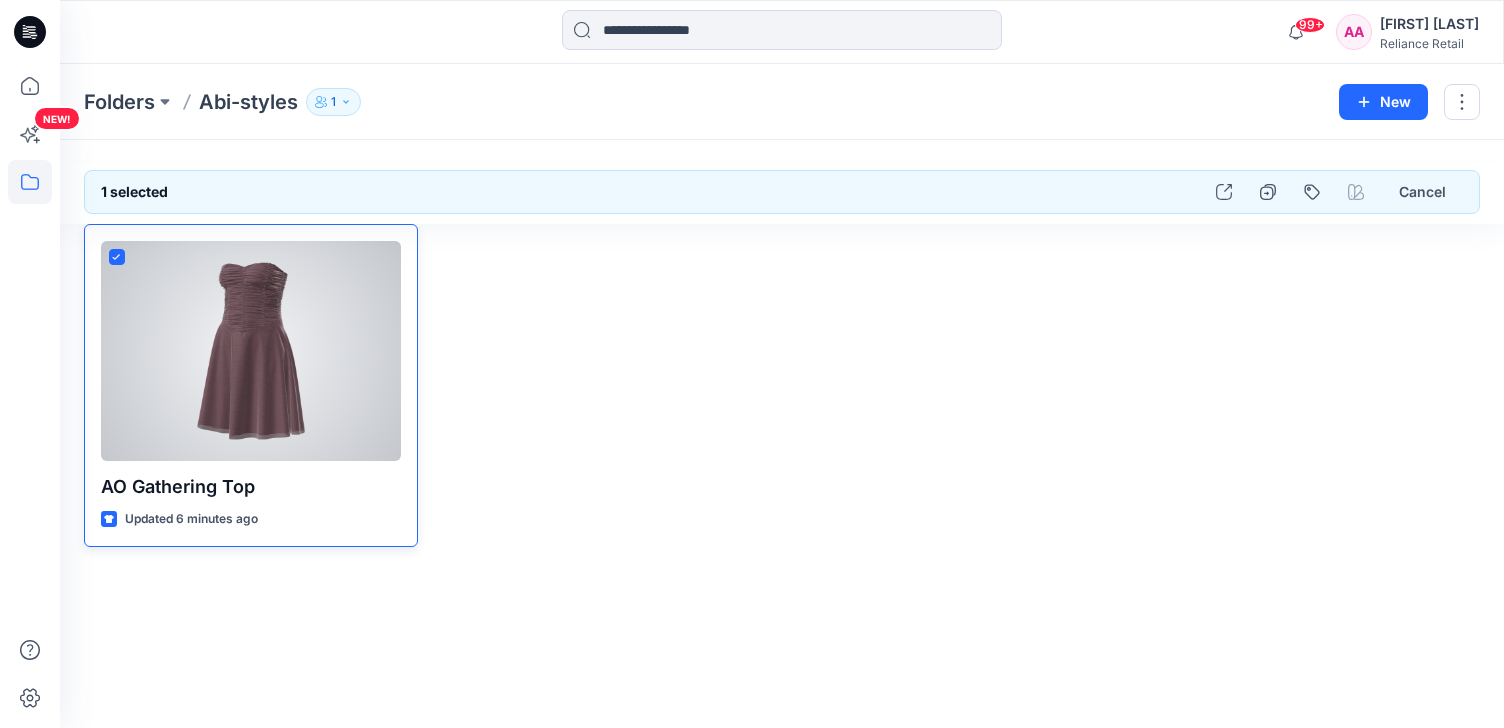 click at bounding box center [117, 257] 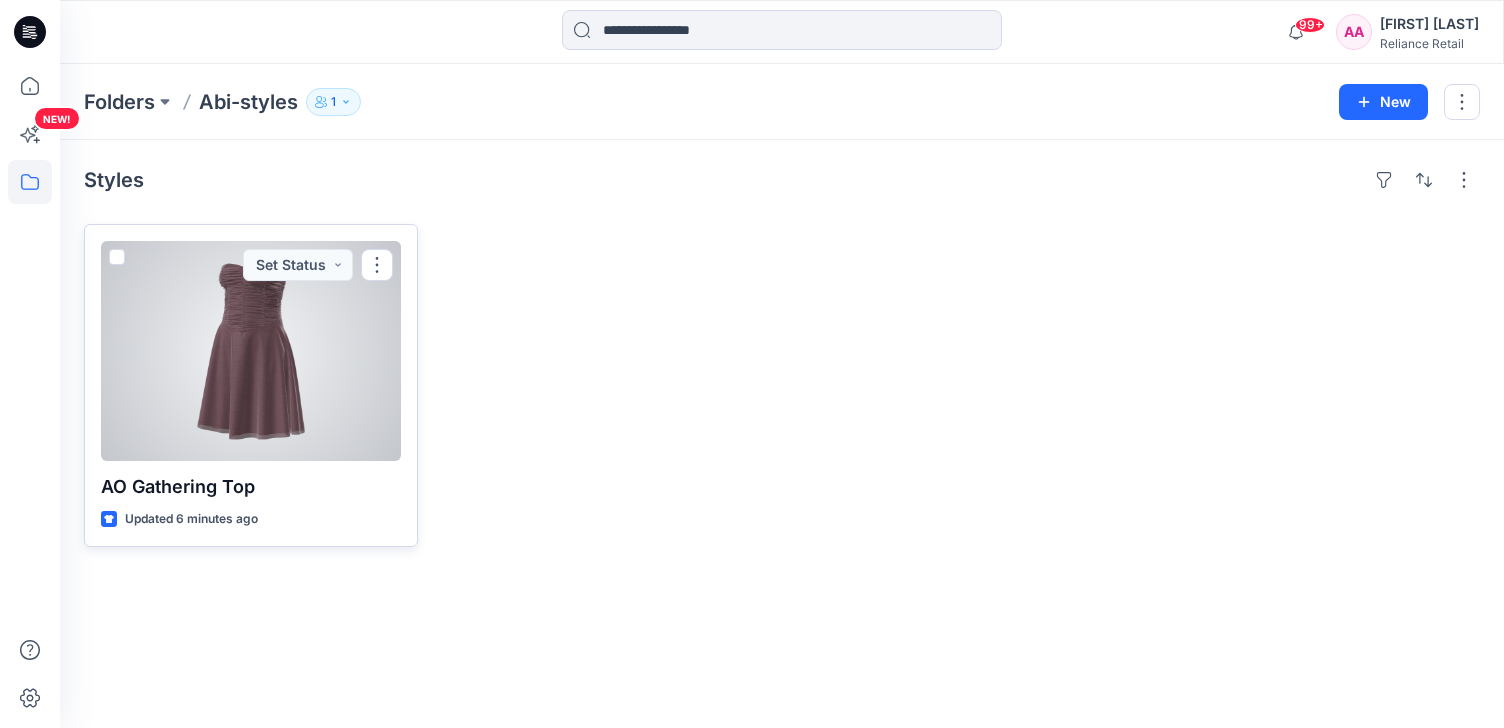 click at bounding box center (117, 257) 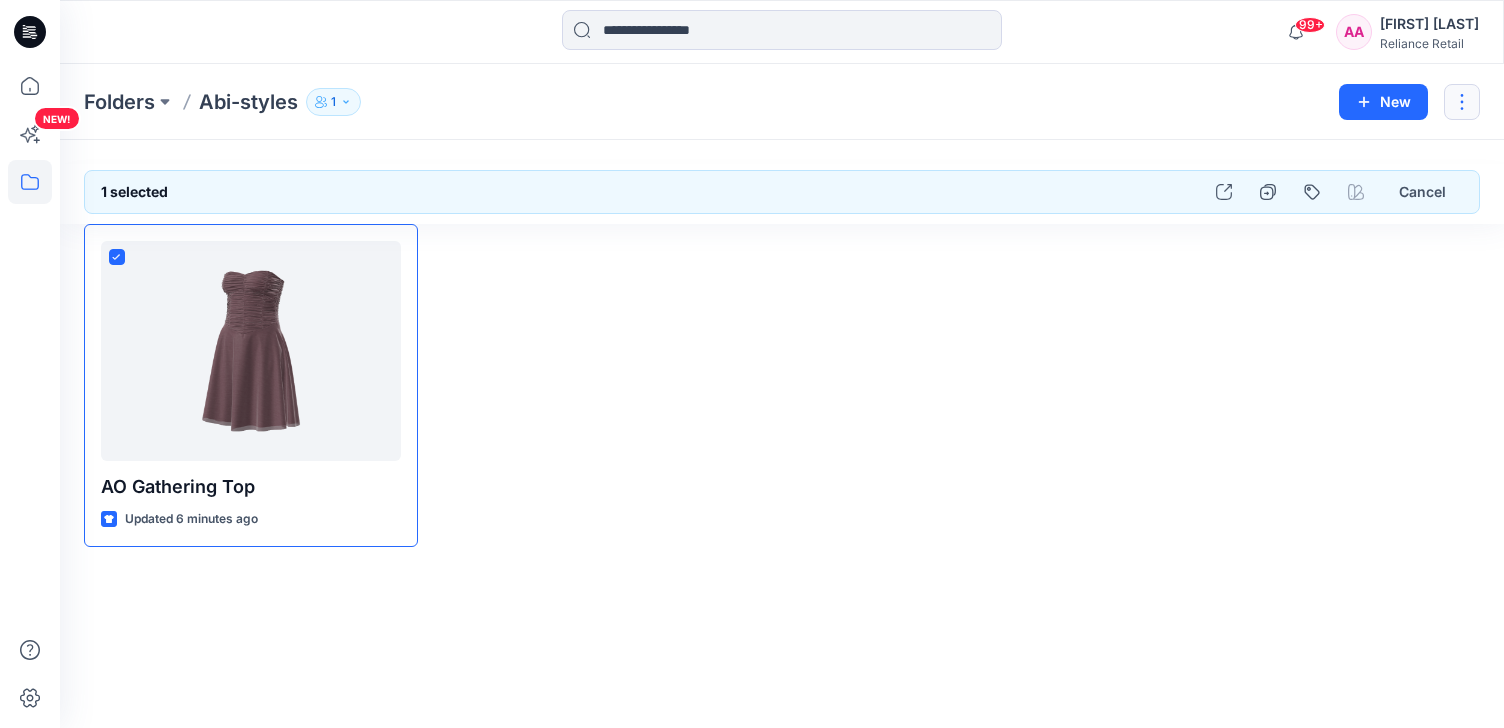 click at bounding box center (1462, 102) 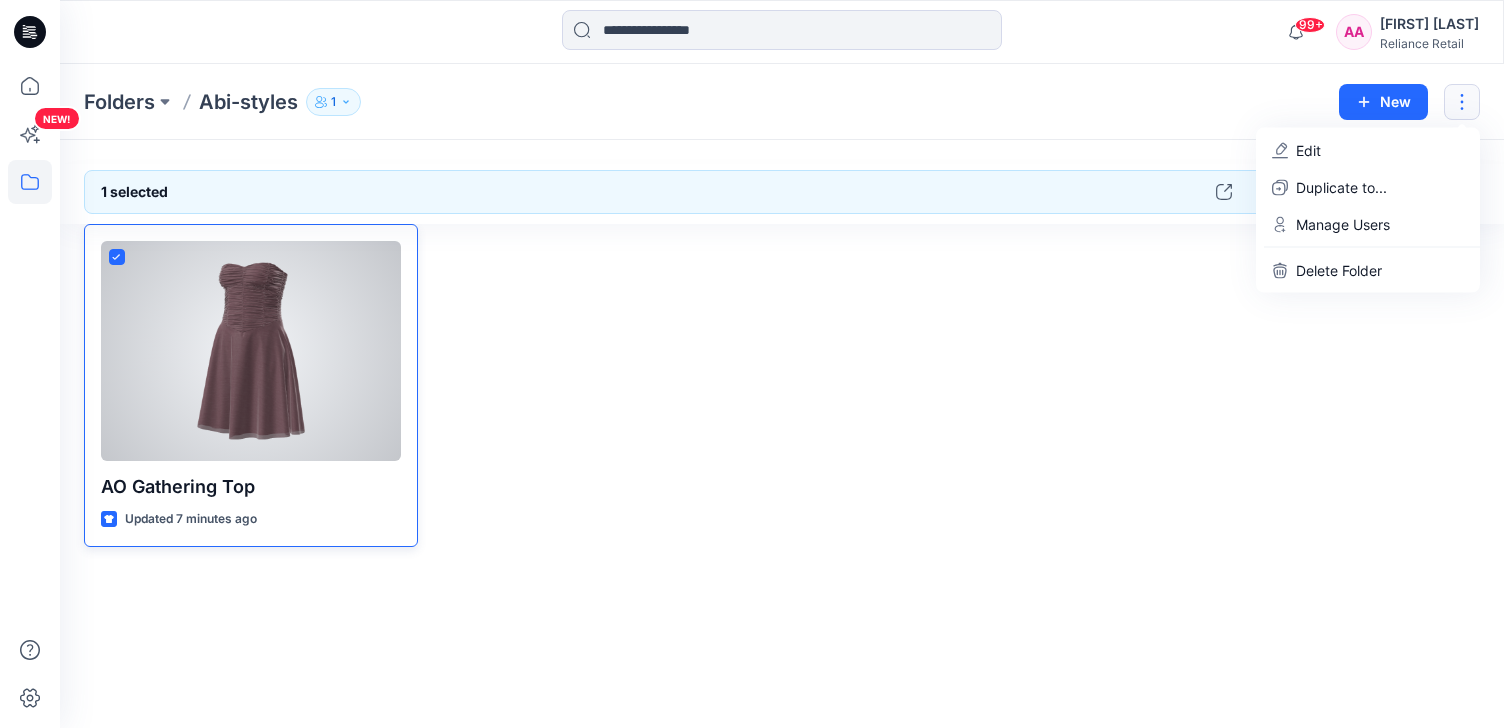 click 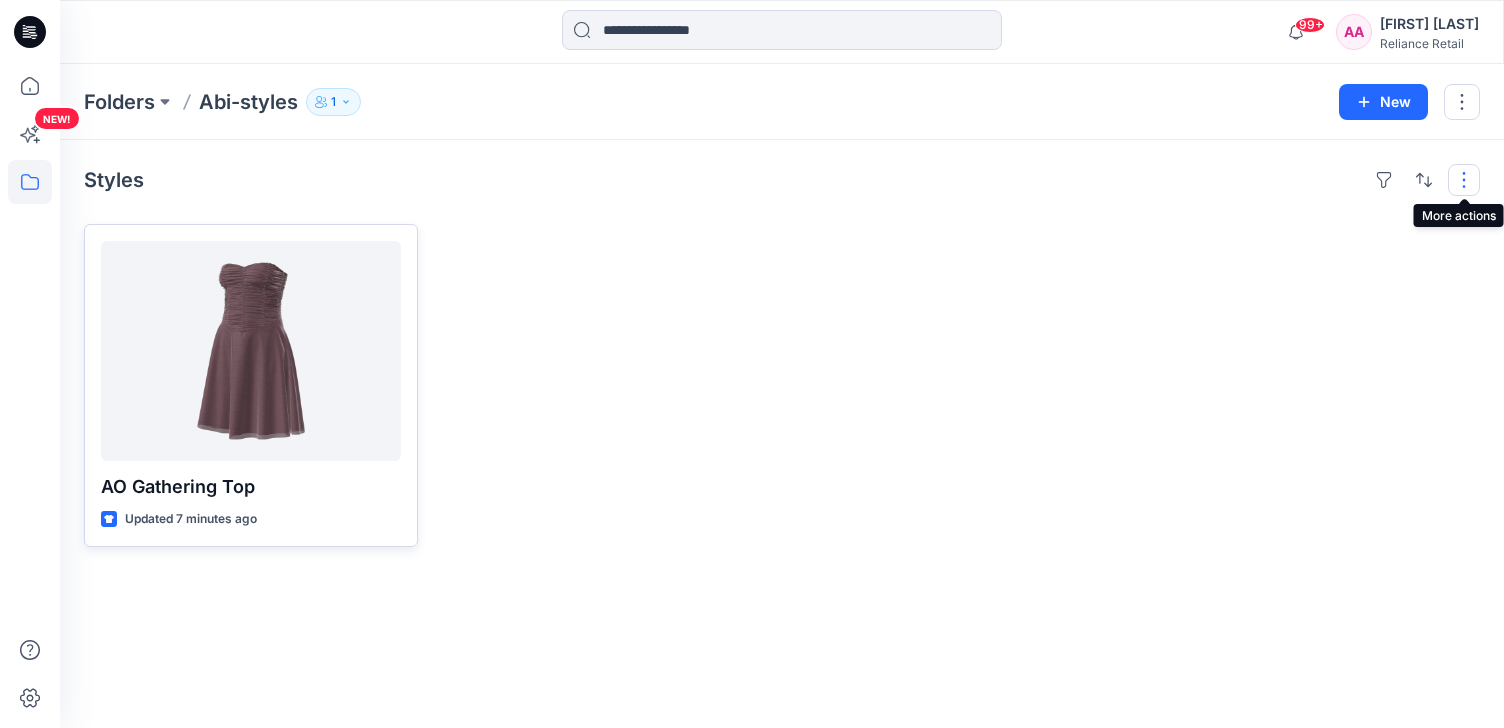 click at bounding box center (1464, 180) 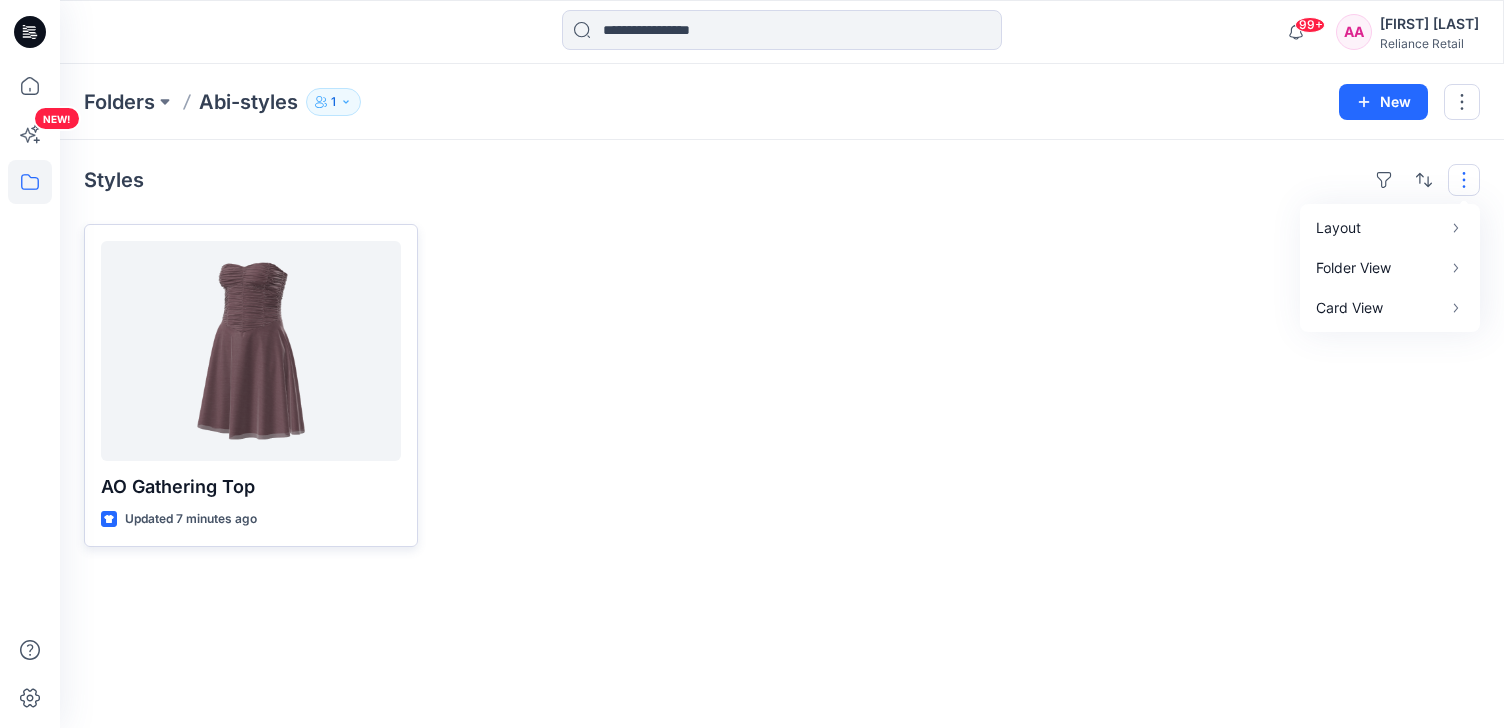 click on "Styles Layout Grid Large Grid Folder View Compact Card Card View Card Info Tags AO Gathering Top Updated 7 minutes ago" at bounding box center (782, 434) 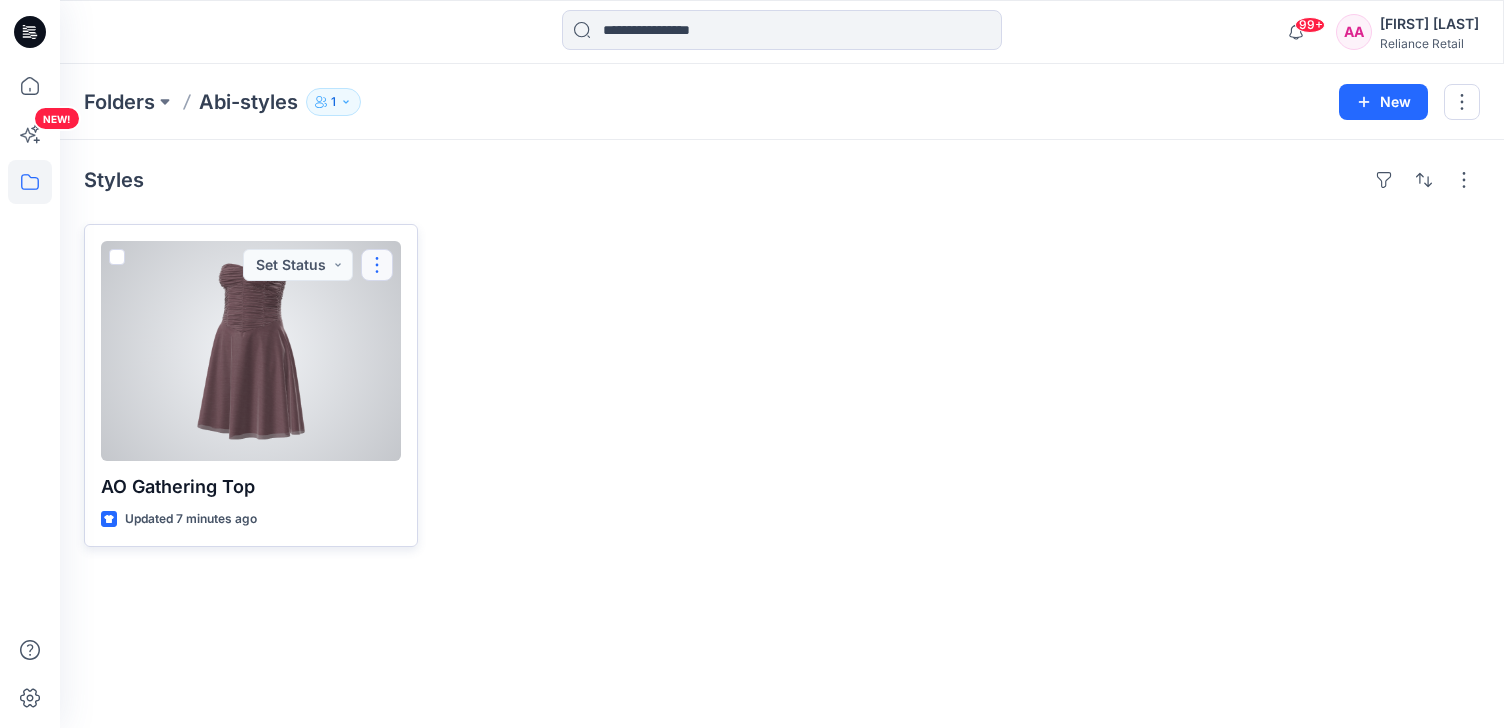 click at bounding box center (377, 265) 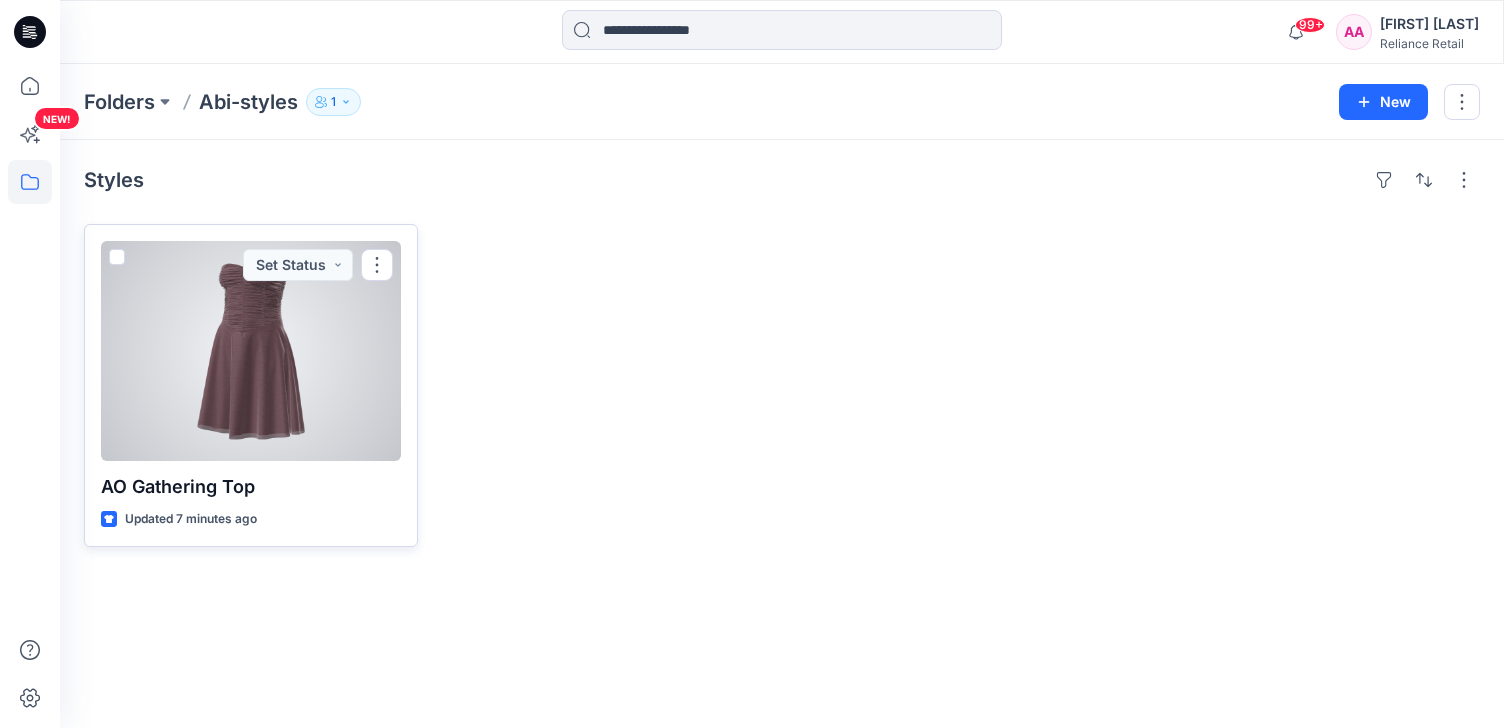 click at bounding box center (377, 265) 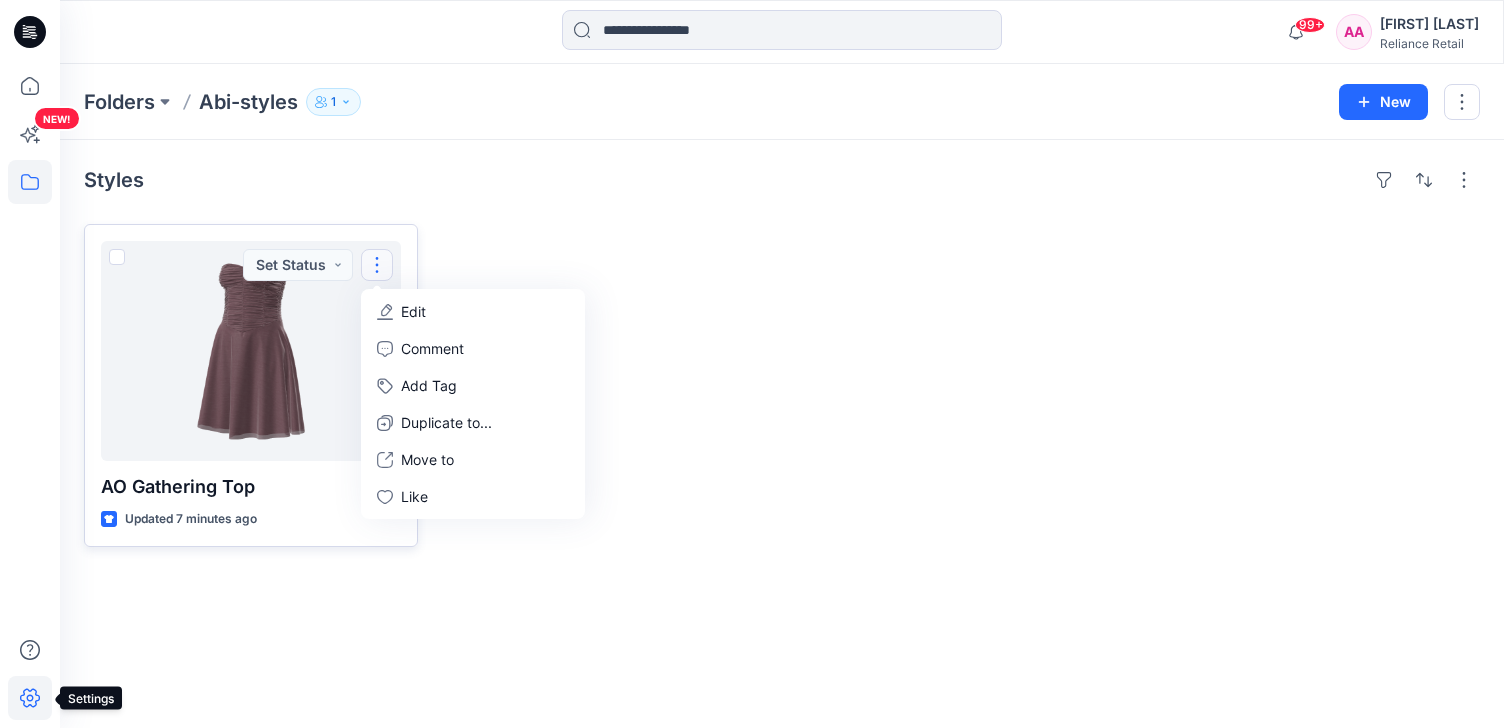 click 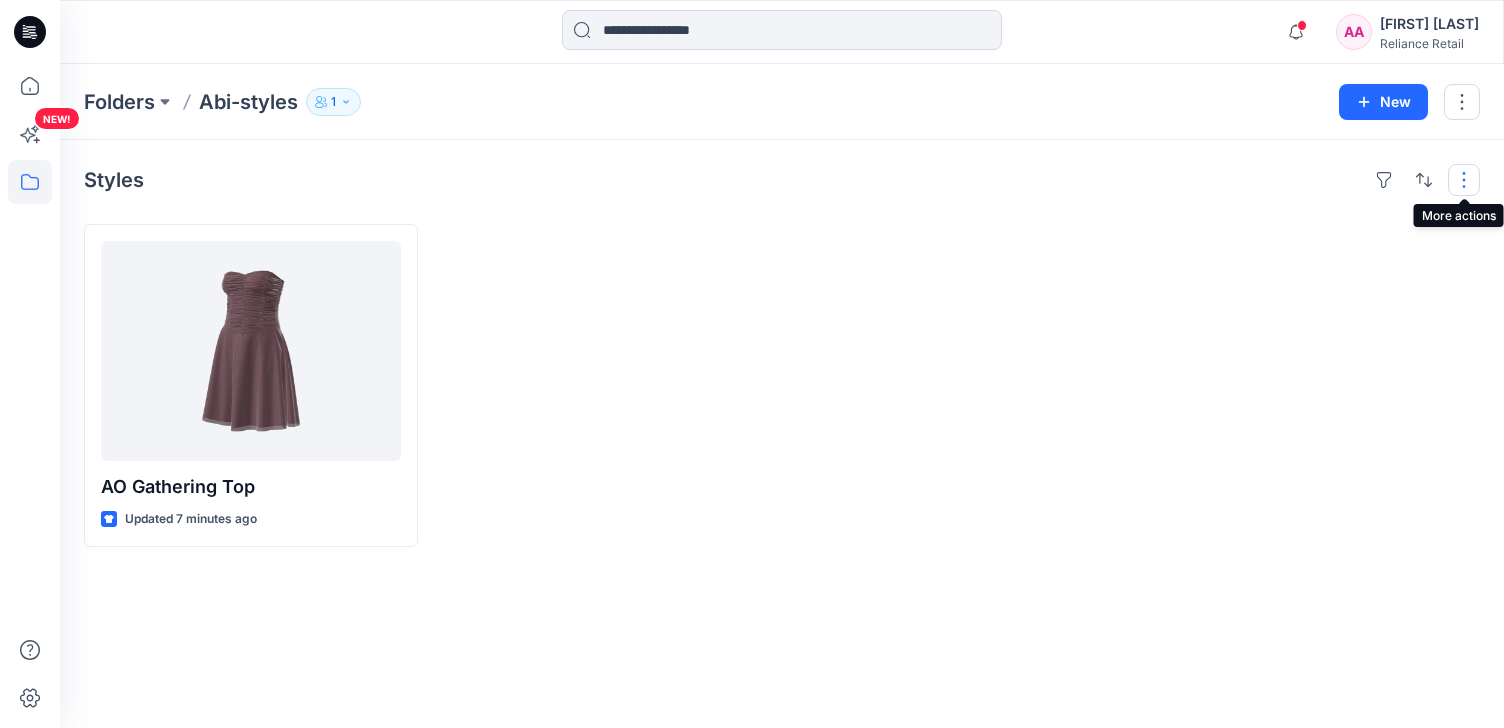 click at bounding box center [1464, 180] 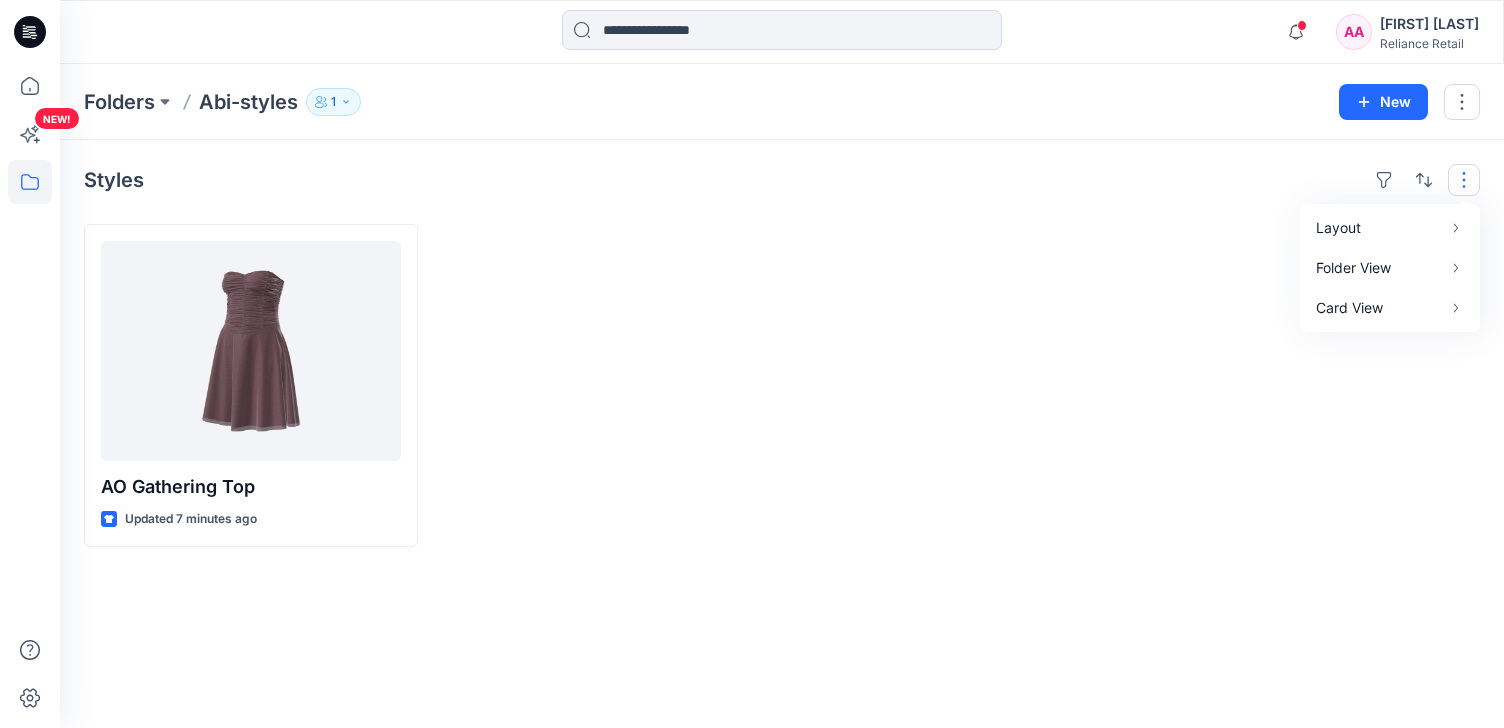 click on "Styles Layout Grid Large Grid Folder View Compact Card Card View Card Info Tags AO Gathering Top Updated 7 minutes ago" at bounding box center [782, 434] 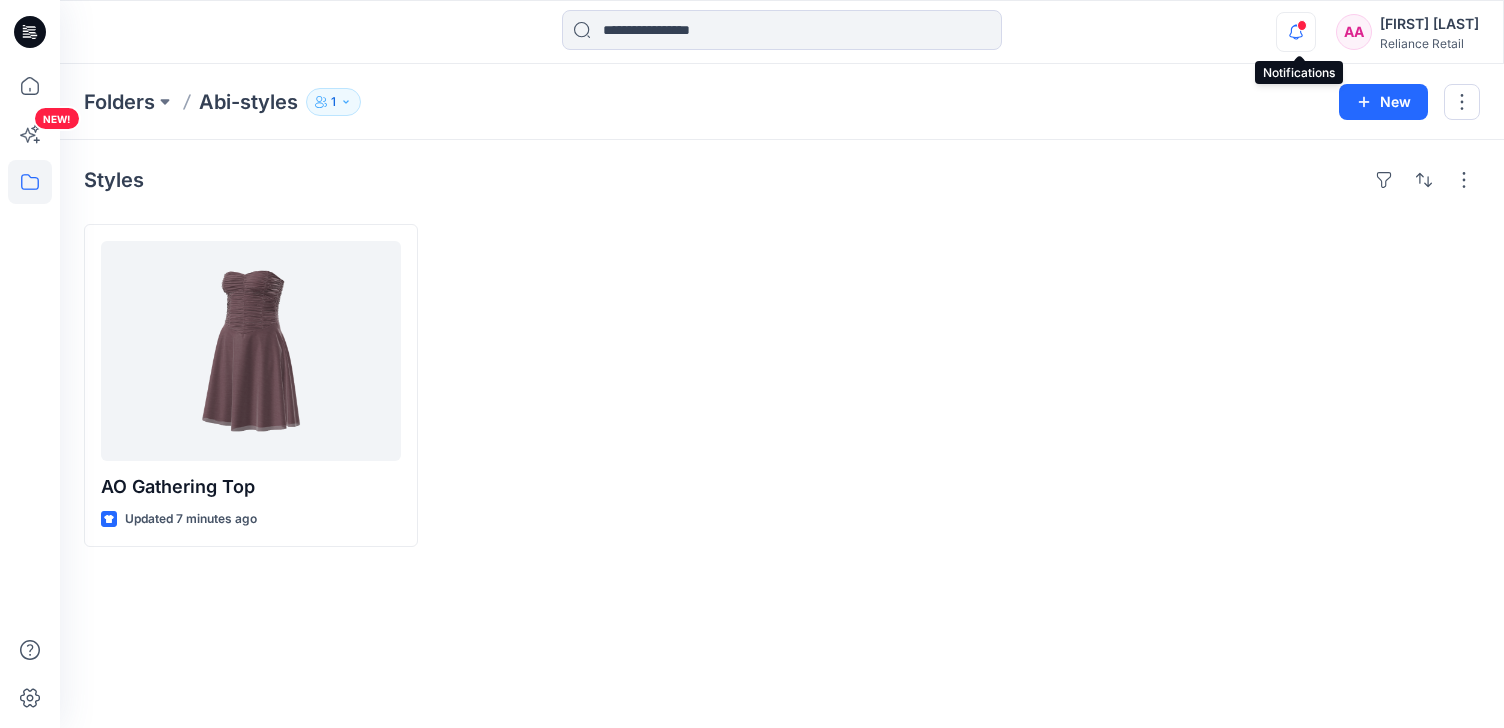 click 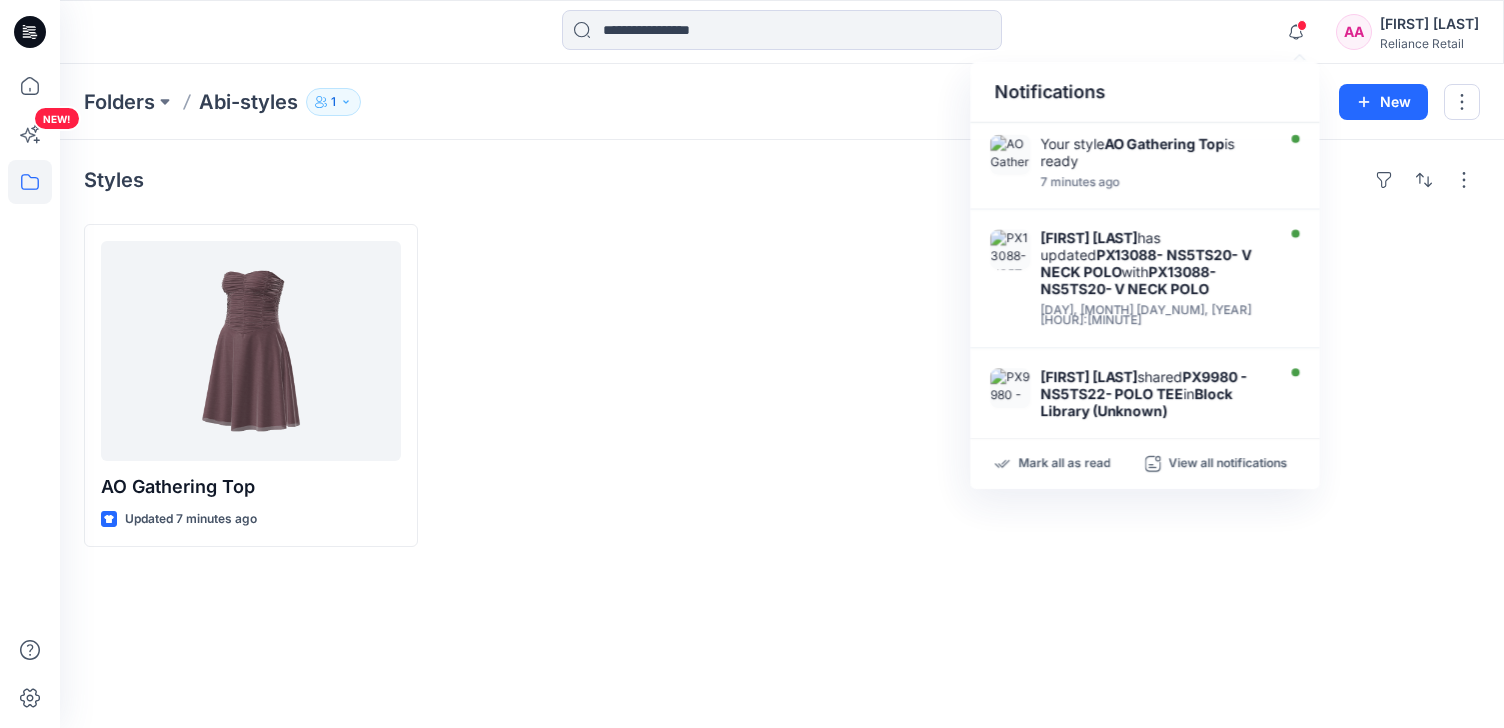 click at bounding box center (959, 385) 